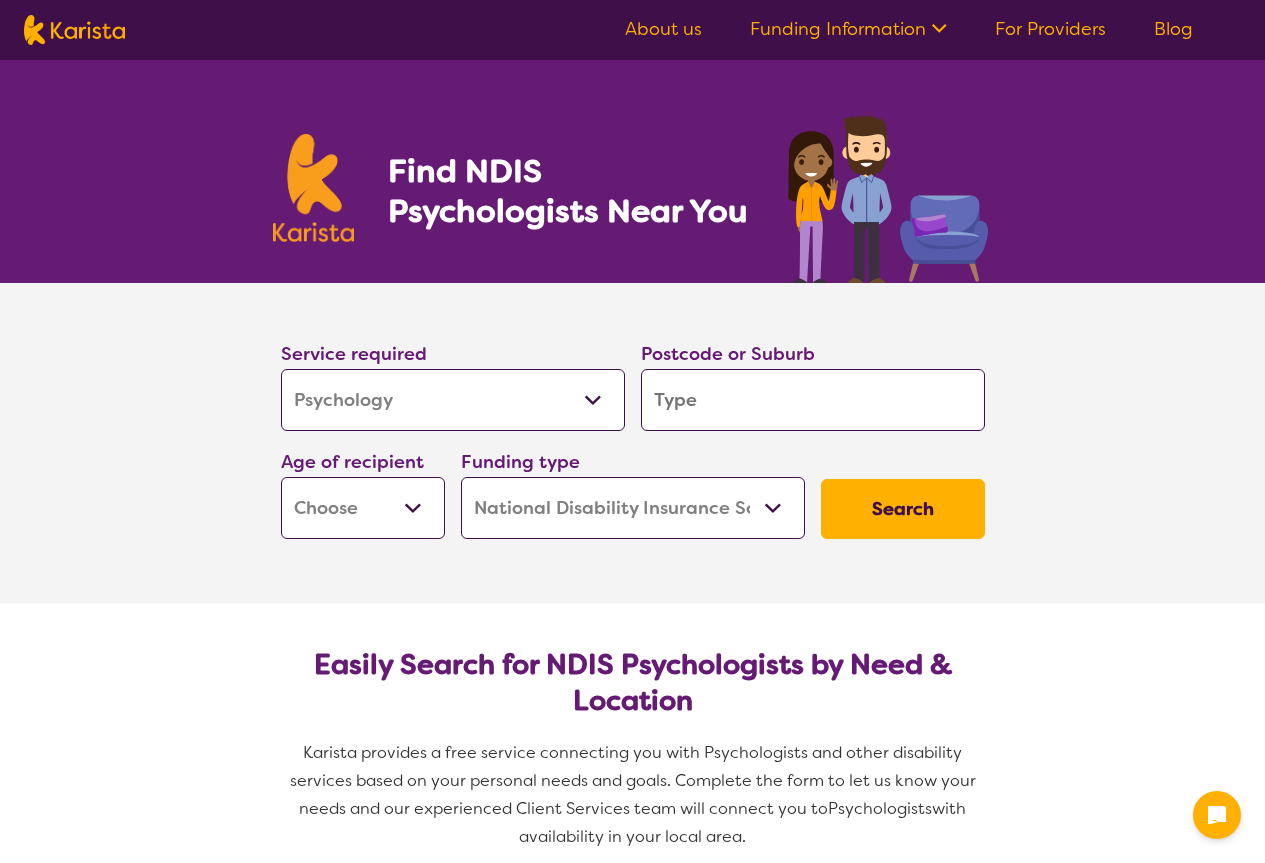 select on "Psychology" 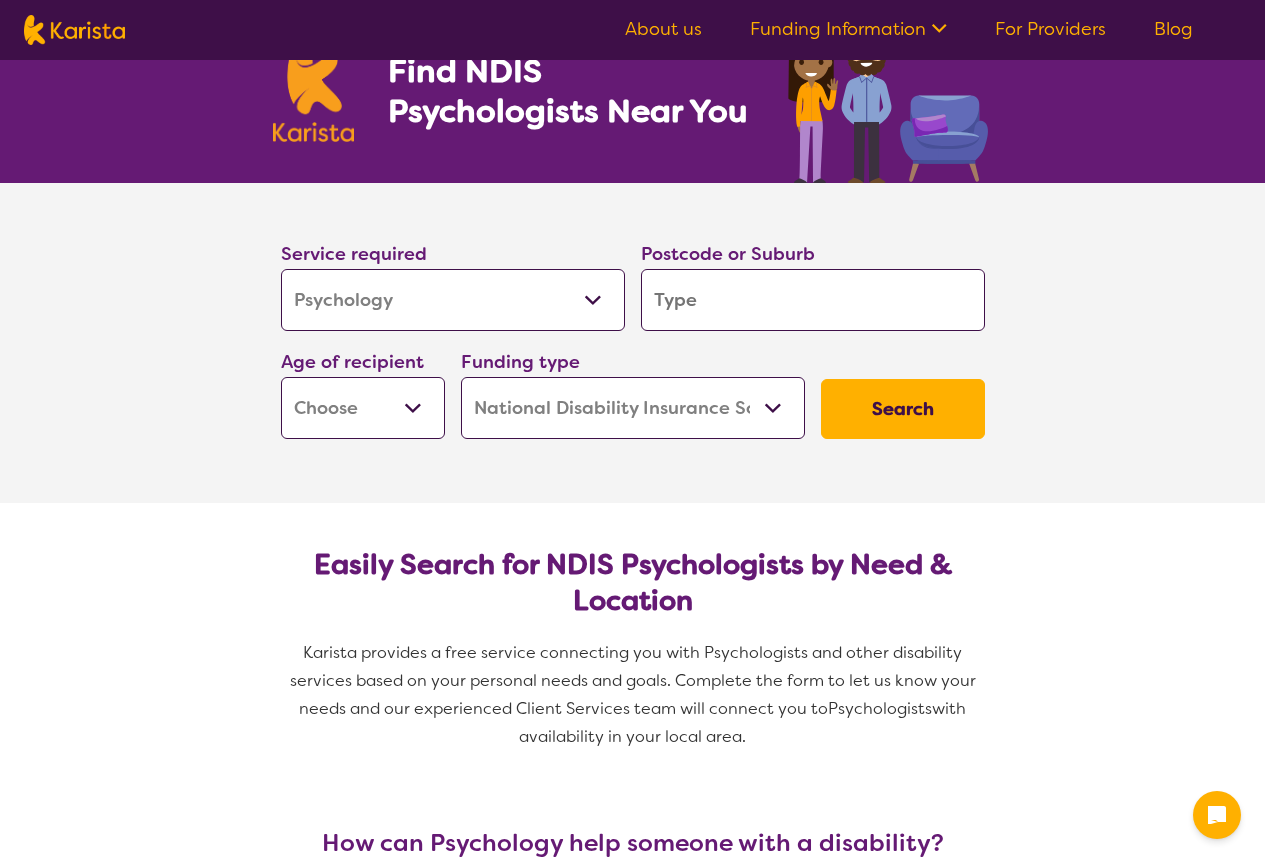 click at bounding box center (813, 300) 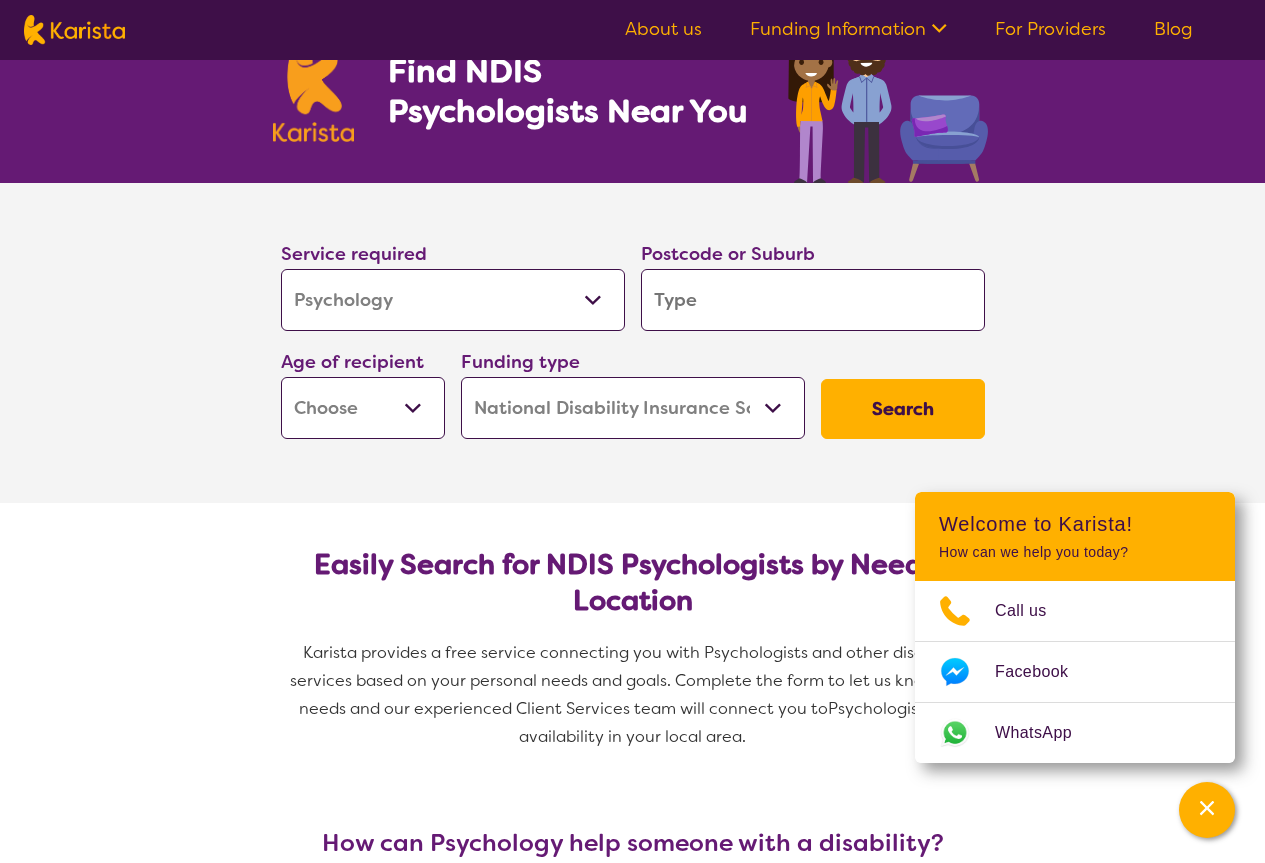 type on "O" 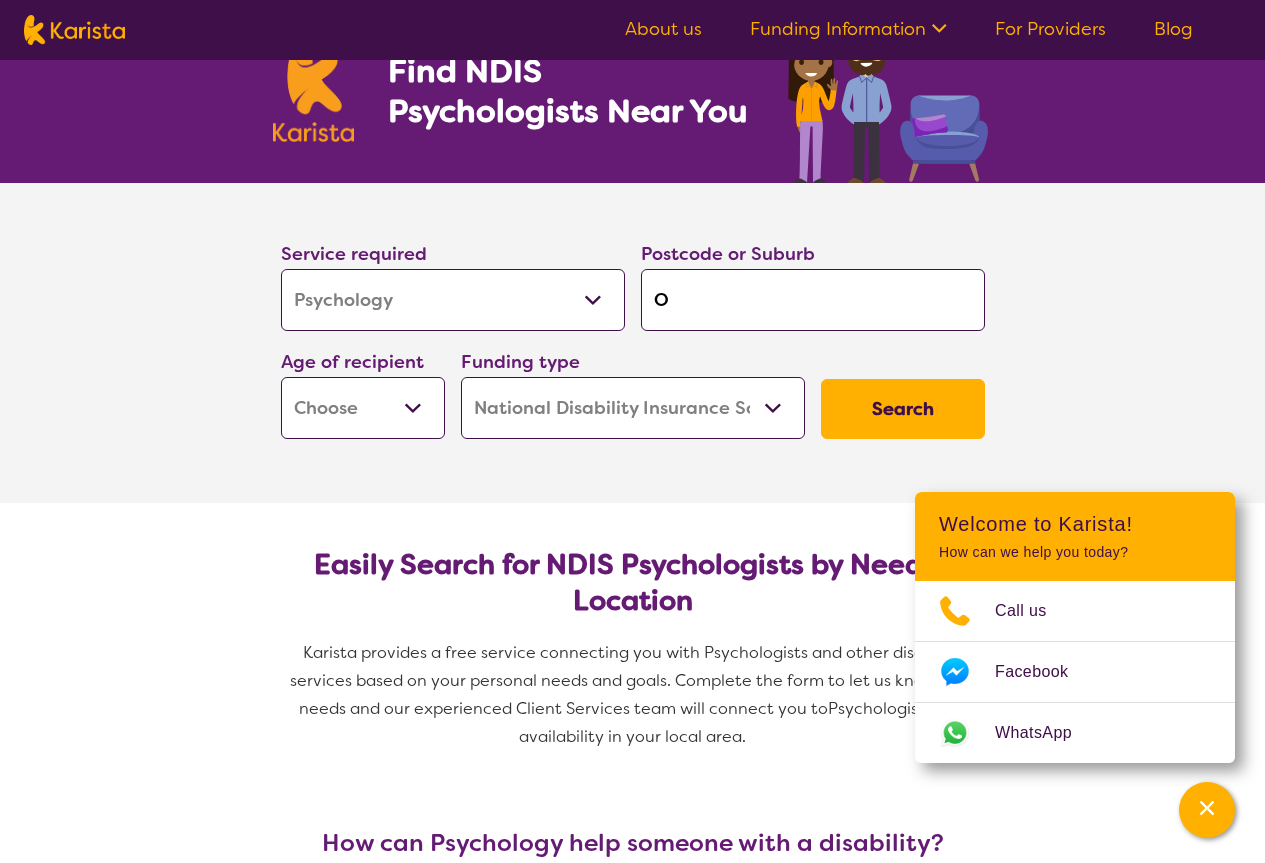type on "Of" 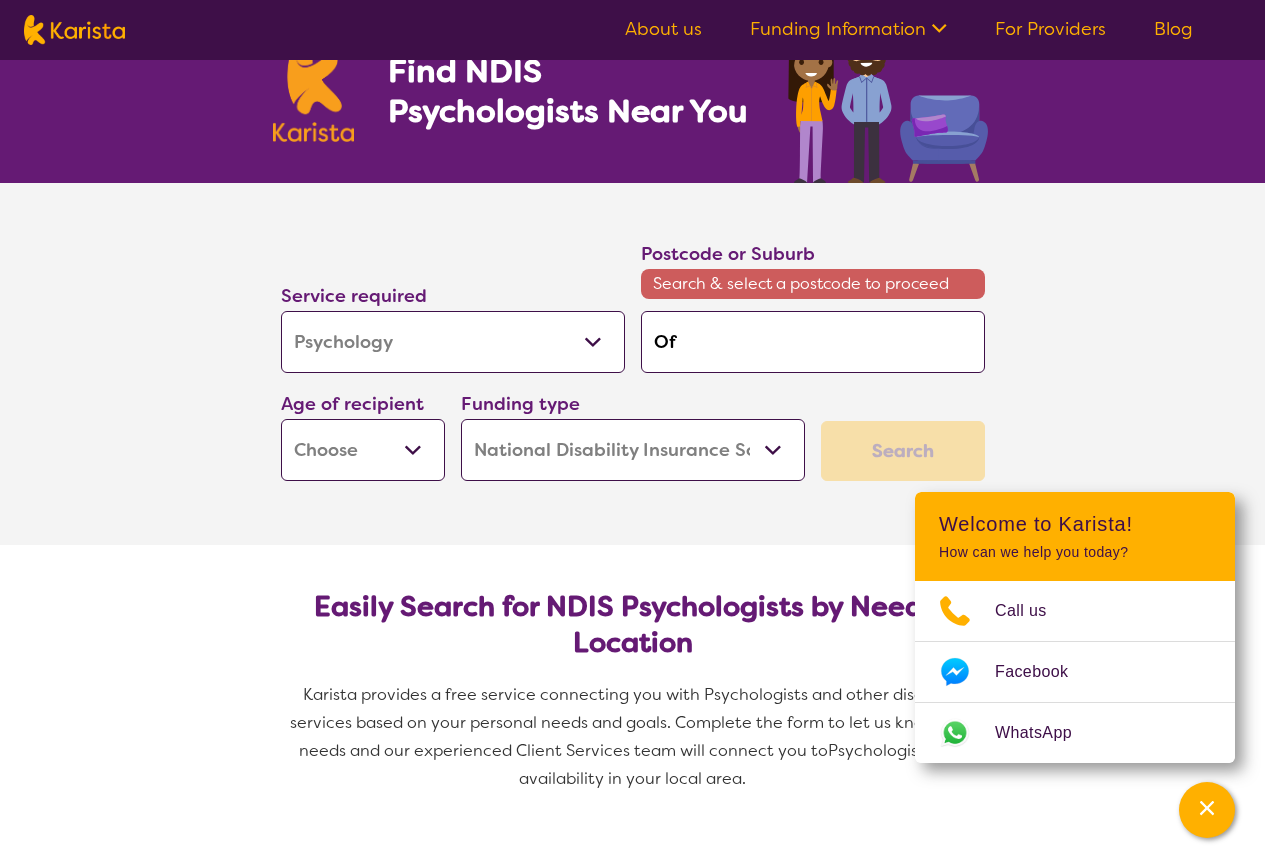 type on "Off" 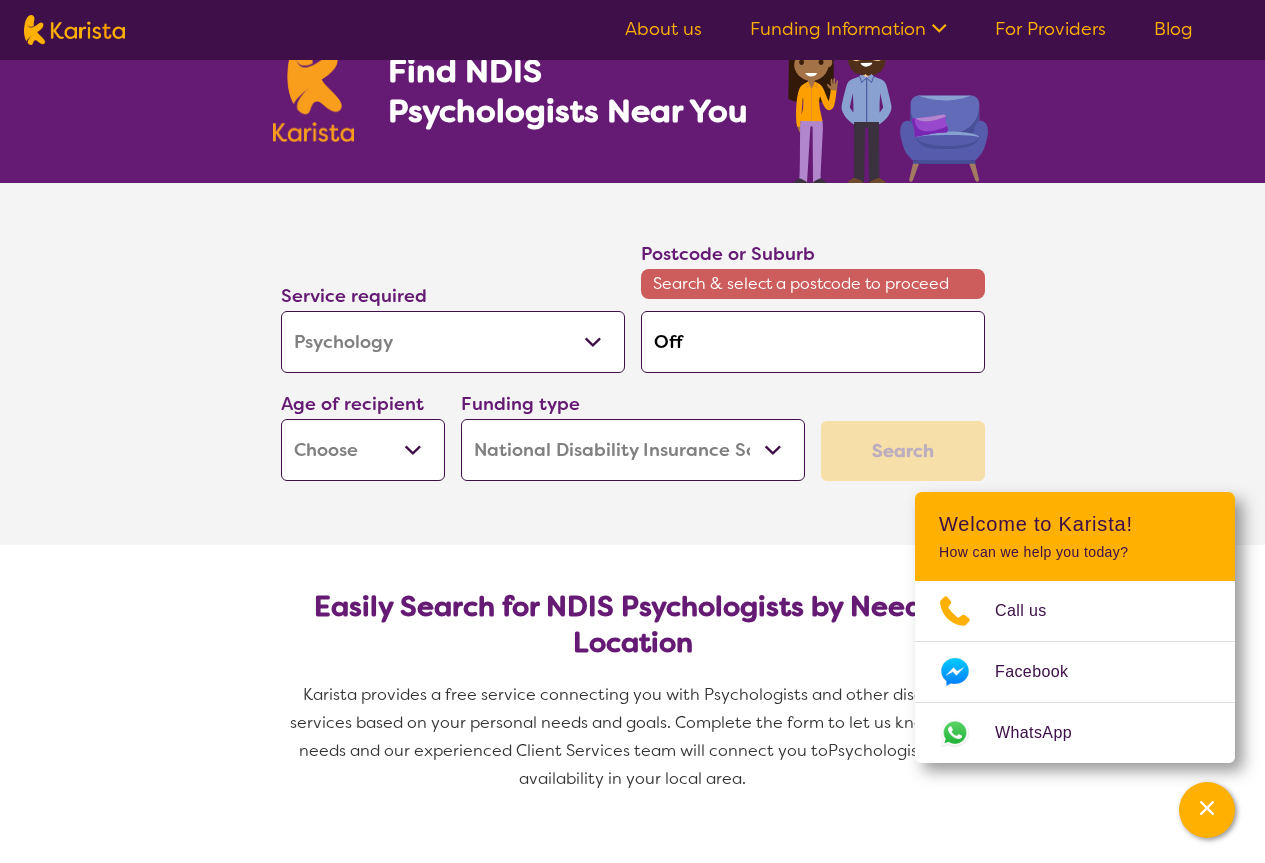 type on "Offi" 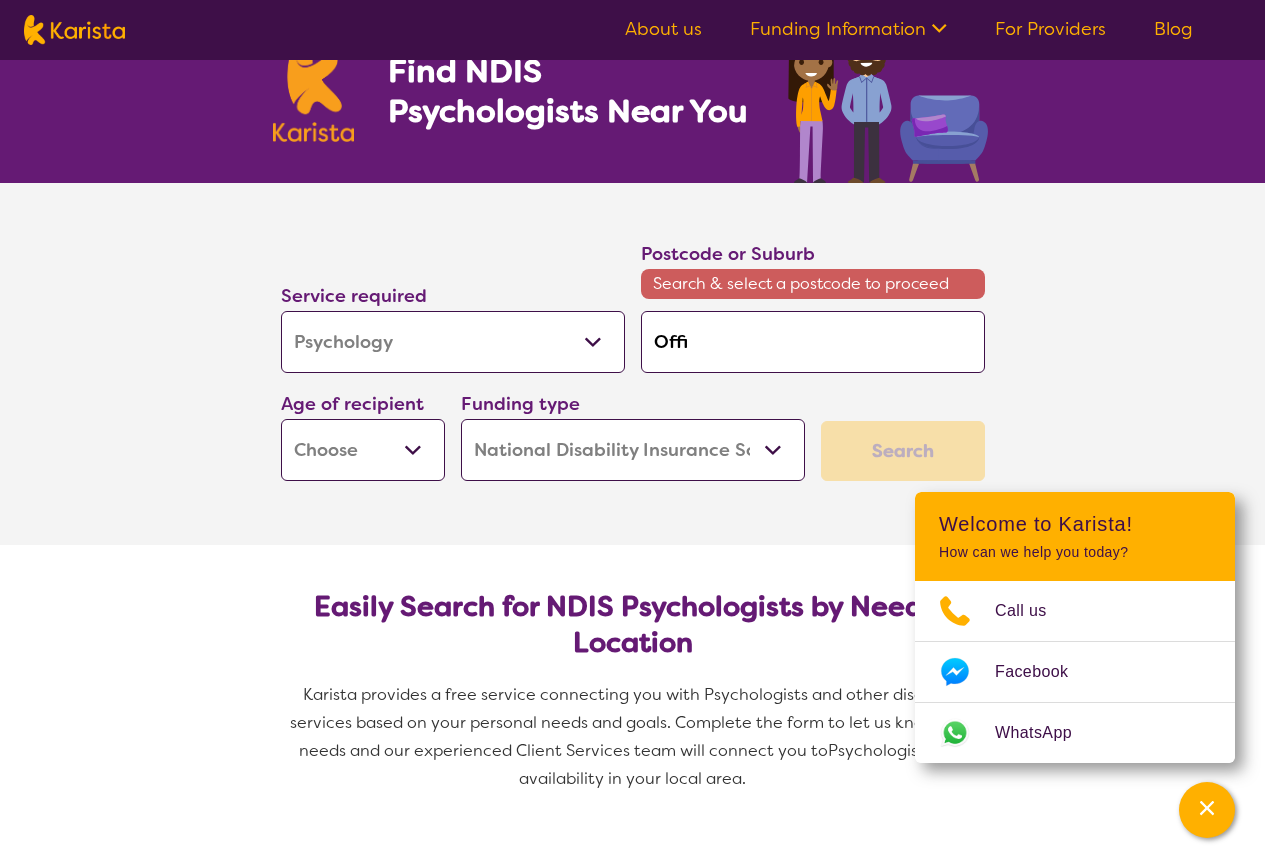 type on "Offi" 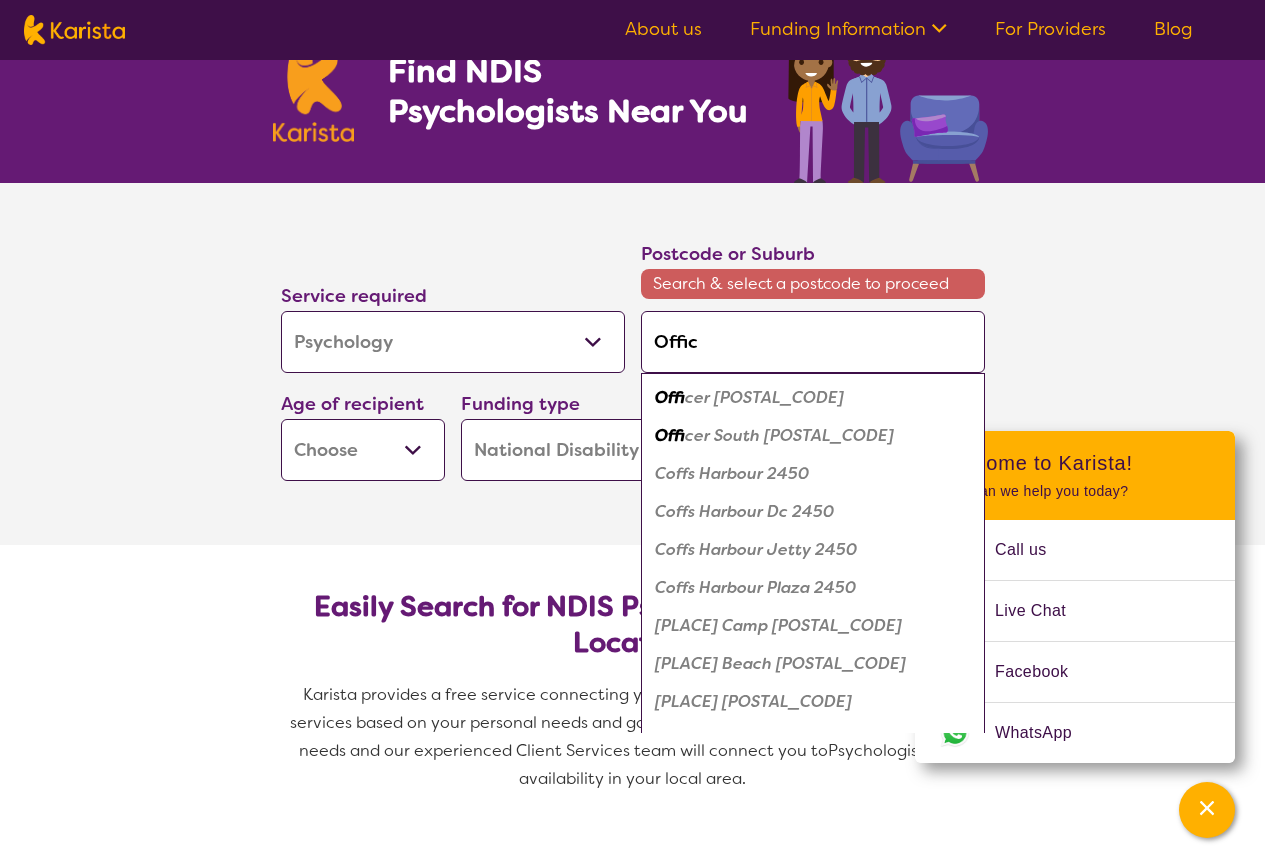 type on "Office" 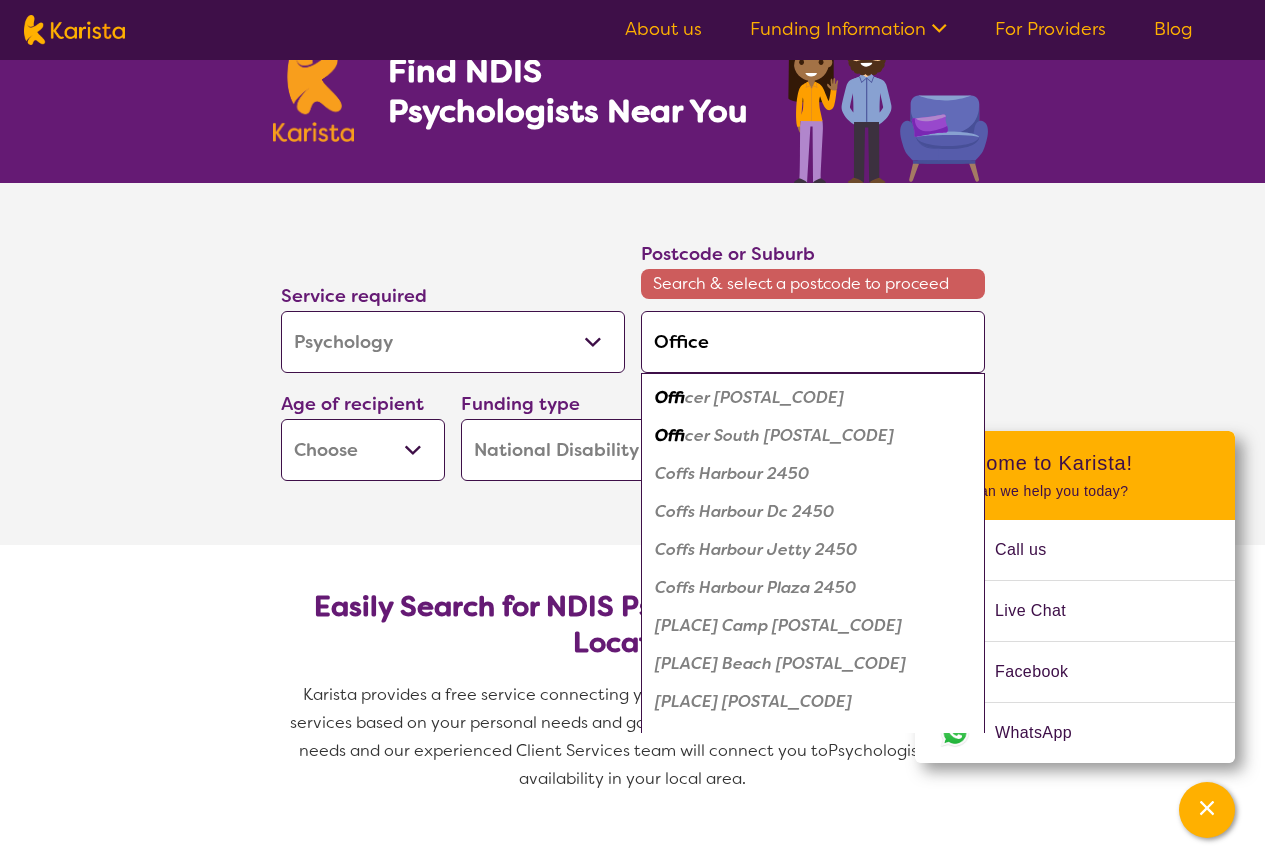 type on "Officer" 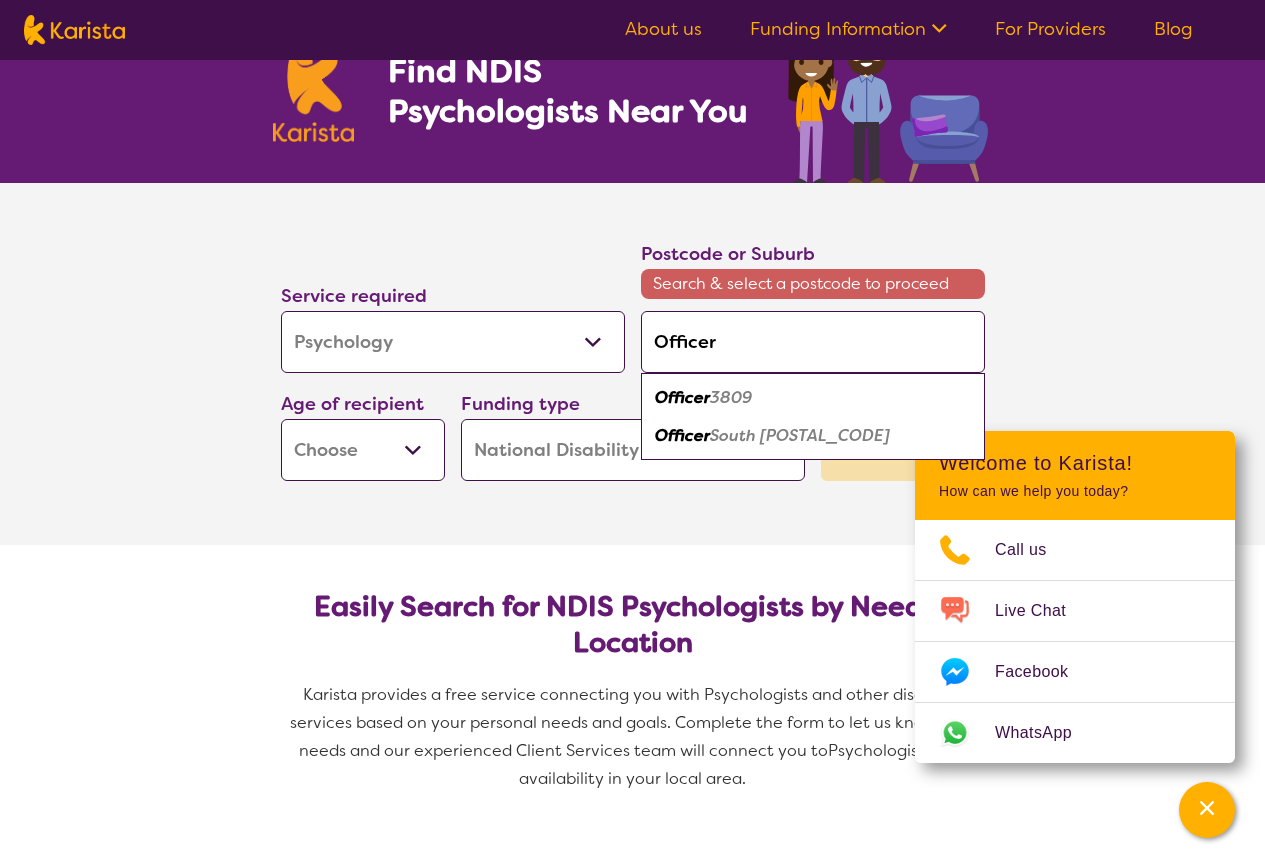 click on "Officer" at bounding box center [813, 342] 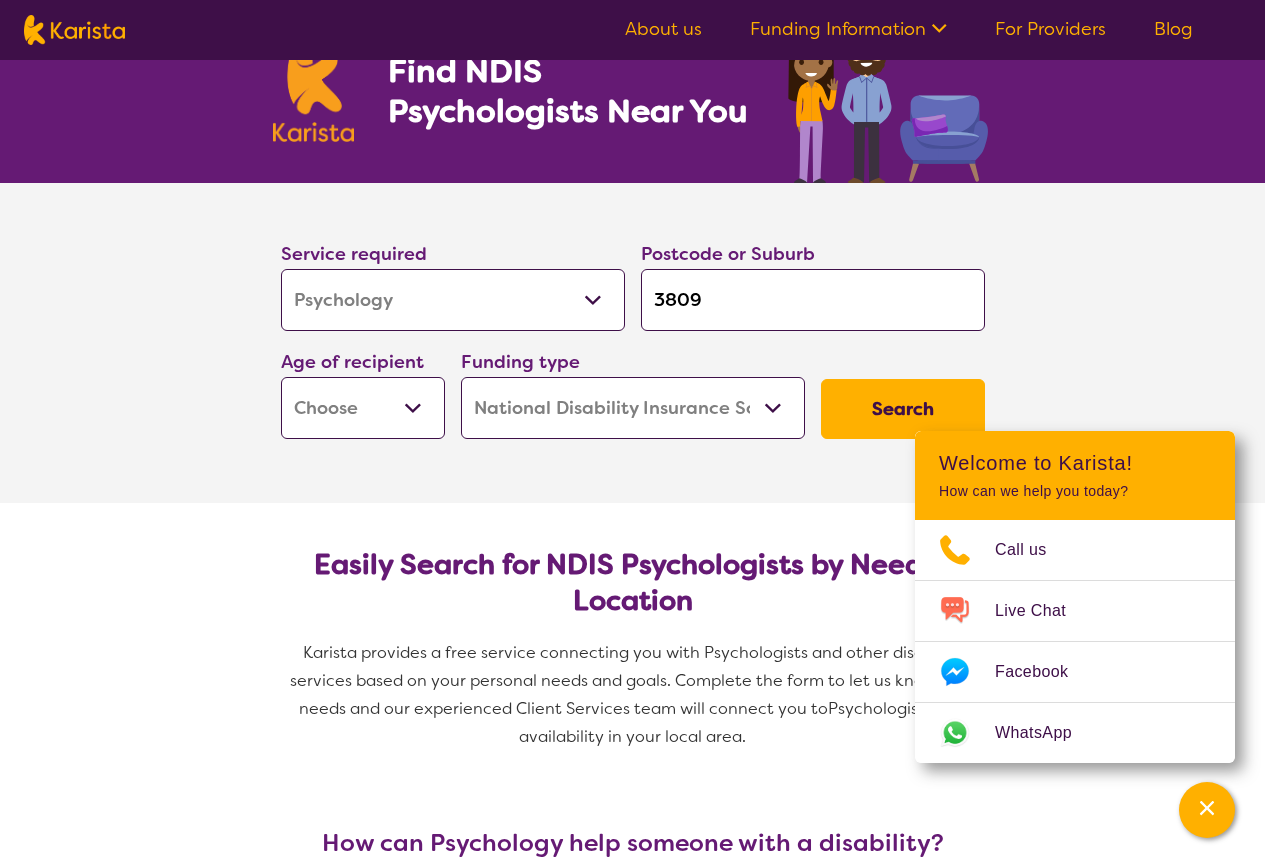 click on "Early Childhood - 0 to 9 Child - 10 to 11 Adolescent - 12 to 17 Adult - 18 to 64 Aged - 65+" at bounding box center [363, 408] 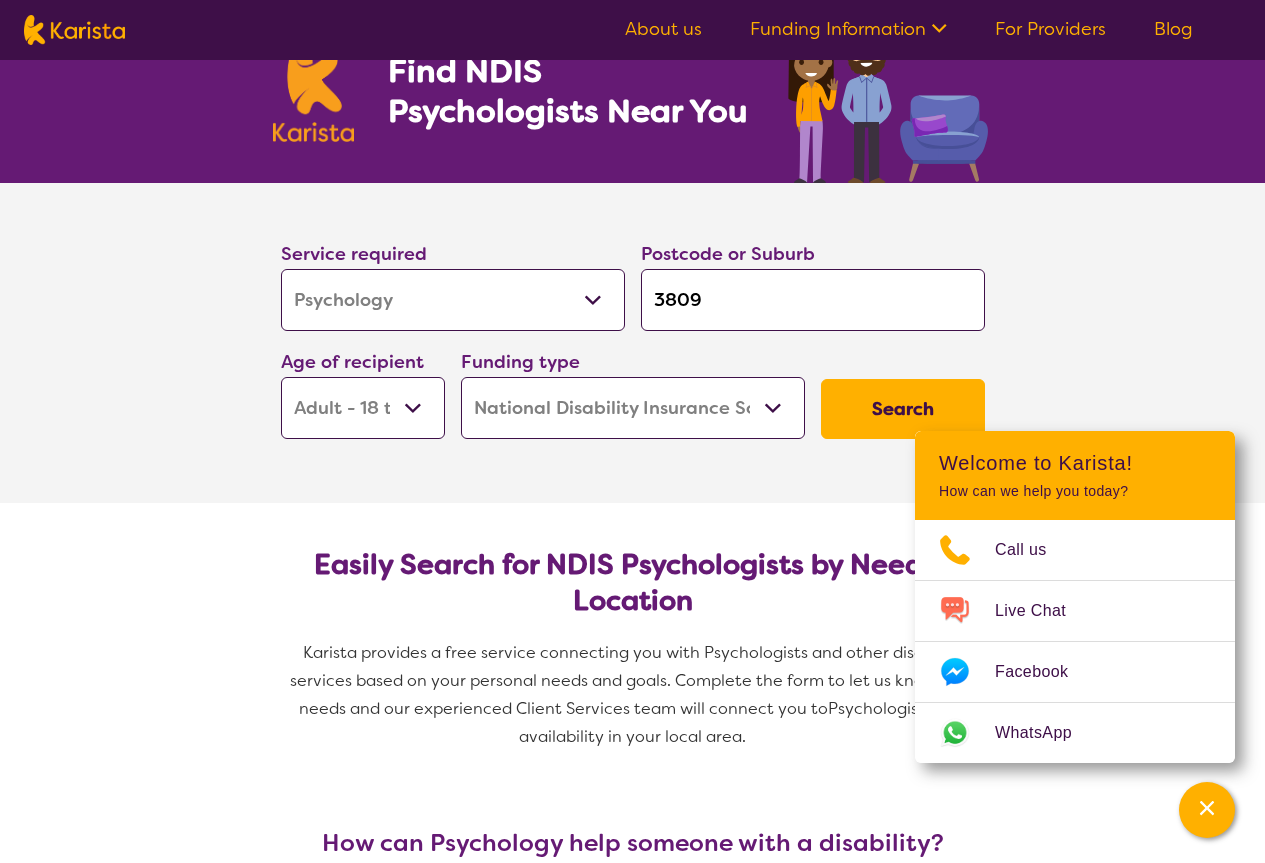 click on "Early Childhood - 0 to 9 Child - 10 to 11 Adolescent - 12 to 17 Adult - 18 to 64 Aged - 65+" at bounding box center (363, 408) 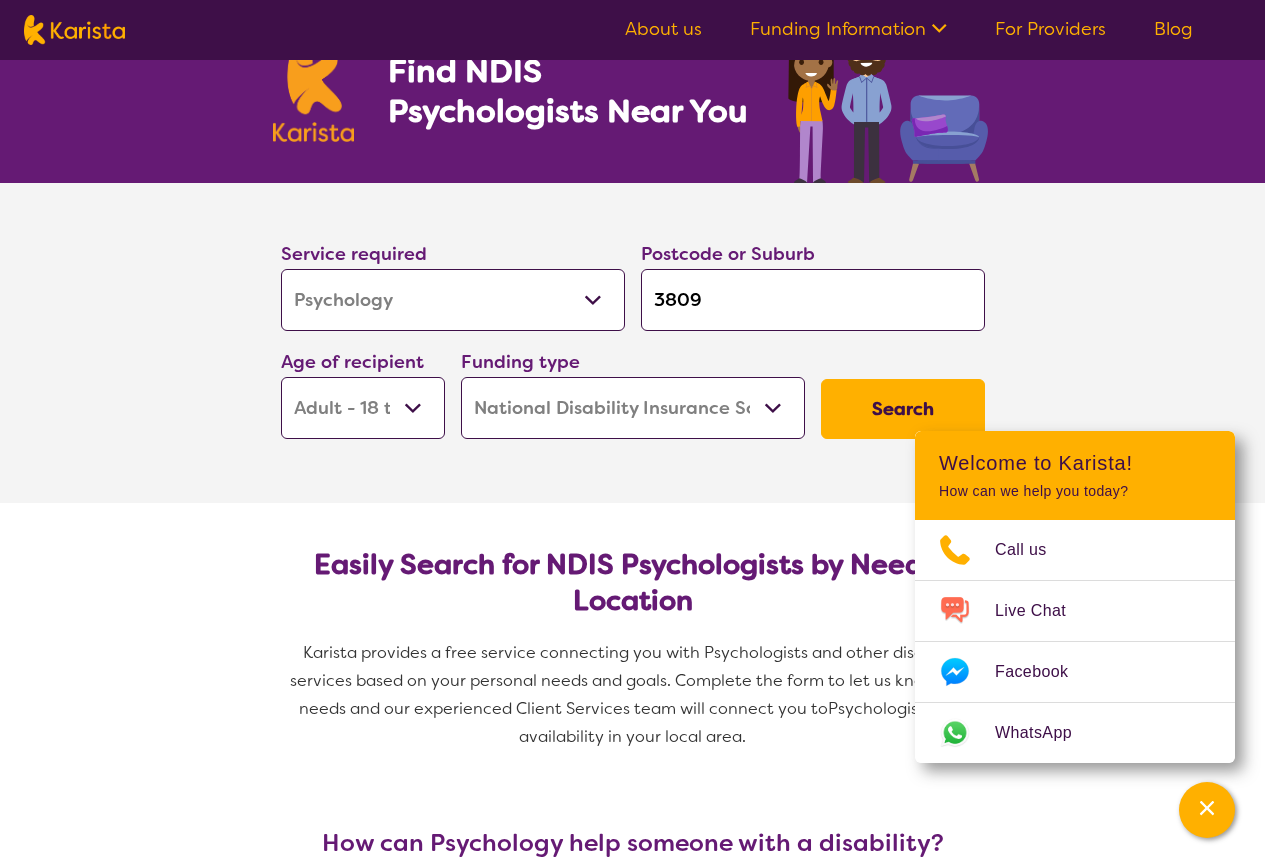 click on "Home Care Package (HCP) National Disability Insurance Scheme (NDIS) I don't know" at bounding box center [633, 408] 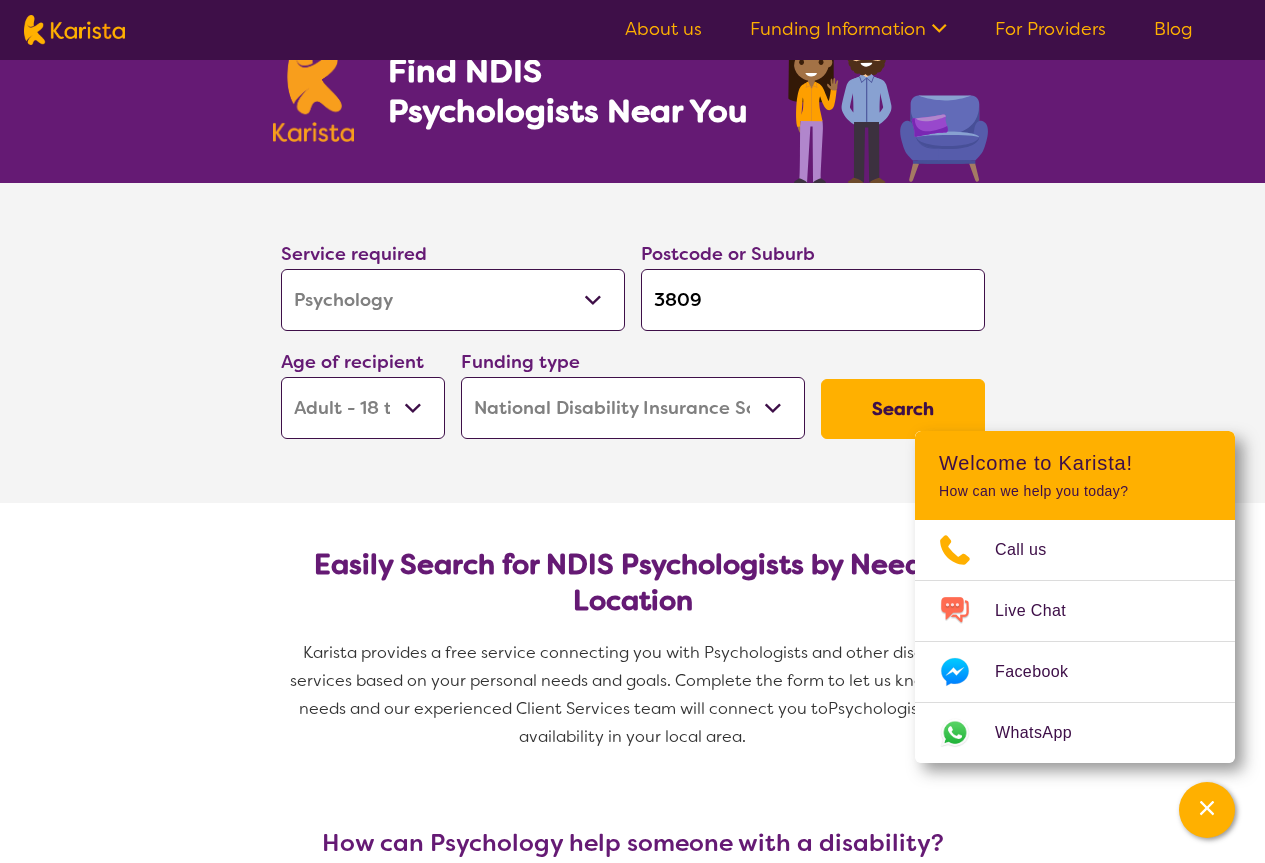 click on "Search" at bounding box center (903, 409) 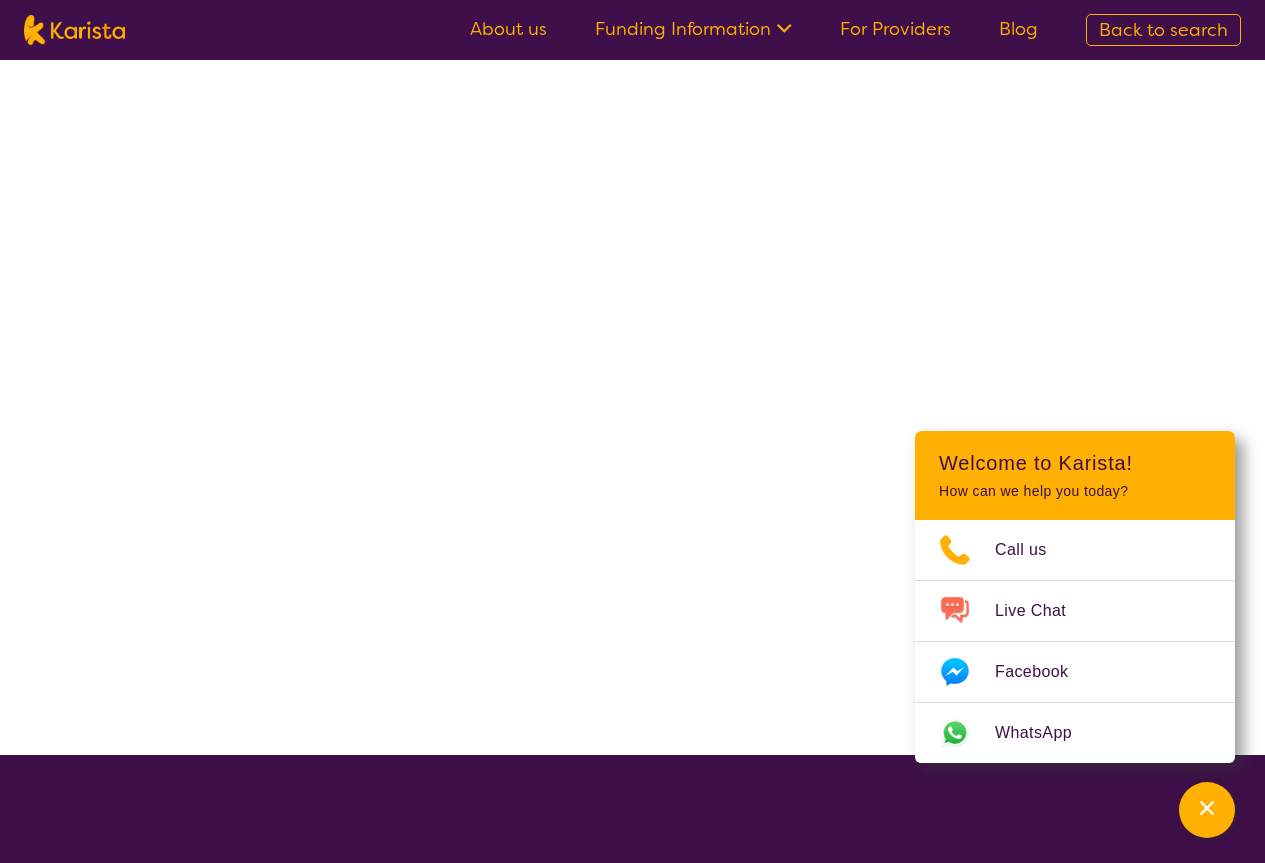 scroll, scrollTop: 0, scrollLeft: 0, axis: both 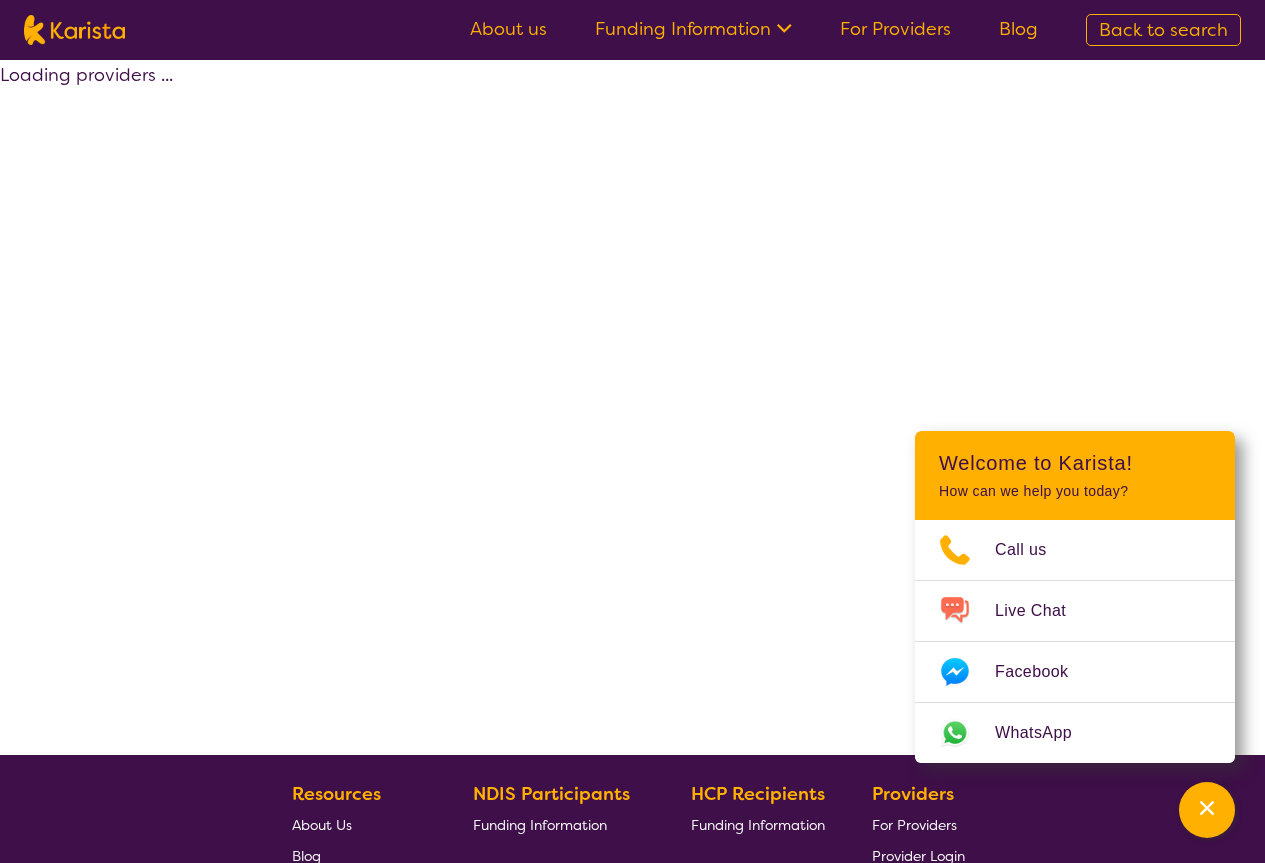 select on "by_score" 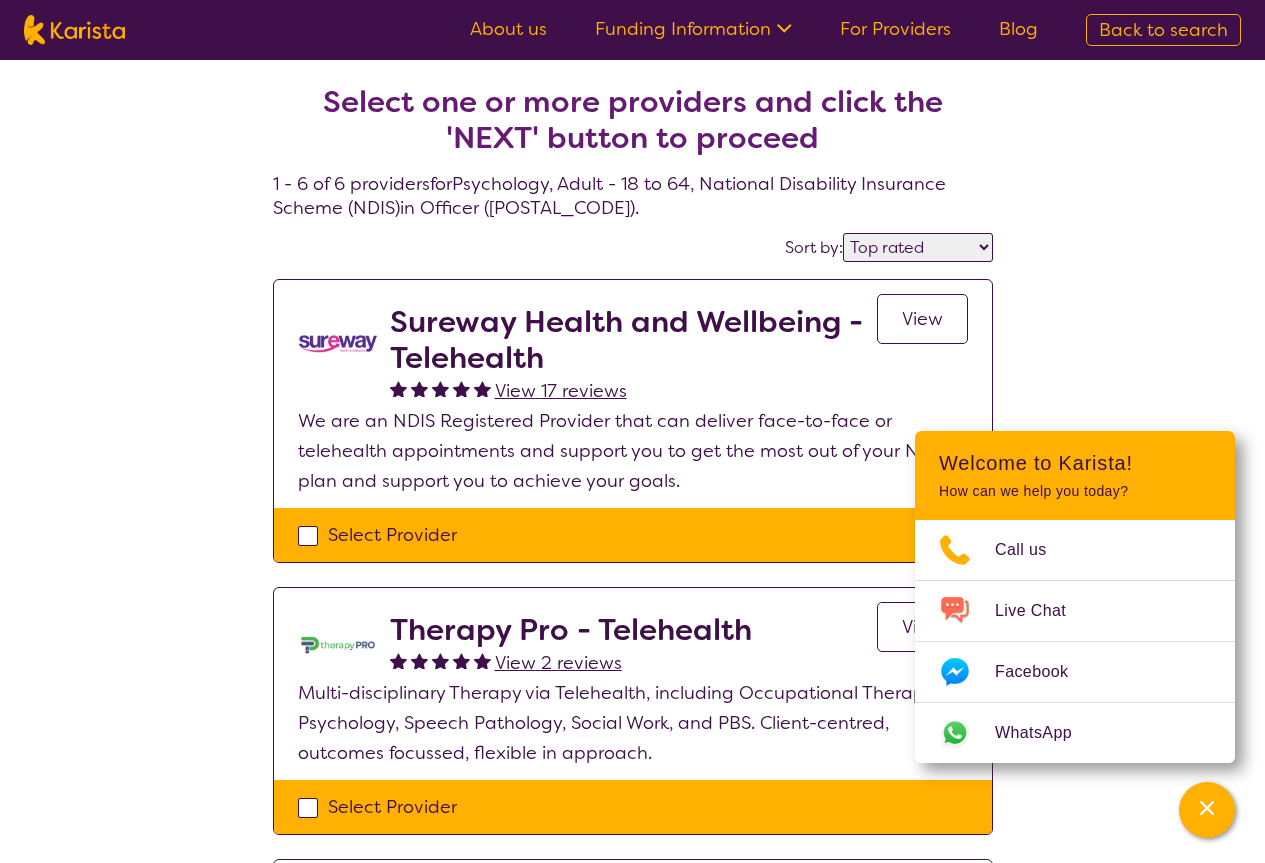 click on "Select one or more providers and click the 'NEXT' button to proceed 1 - 6 of 6 providers  for  Psychology , Adult - 18 to 64 , National Disability Insurance Scheme (NDIS)  in  Officer ([POSTAL_CODE]) . Sort by:  Highly reviewed Top rated Sureway Health and Wellbeing - Telehealth View   17   reviews View We are an NDIS Registered Provider that can deliver face-to-face or telehealth appointments and support you to get the most out of your NDIS plan and support you to achieve your goals. Select Provider Therapy Pro - Telehealth View   2   reviews View Multi-disciplinary Therapy via Telehealth, including Occupational Therapy, Psychology, Speech Pathology, Social Work, and PBS. Client-centred, outcomes focussed, flexible in approach. Select Provider Body & Mind View   21   reviews View Body & Mind transforms NDIS support with vibrant, multi-disciplinary therapy—psychology, counselling, speech pathology, and more! Our tailored, goal driven care accelerates engagement & independence. Select Provider 0 reviews View View" at bounding box center (632, 1014) 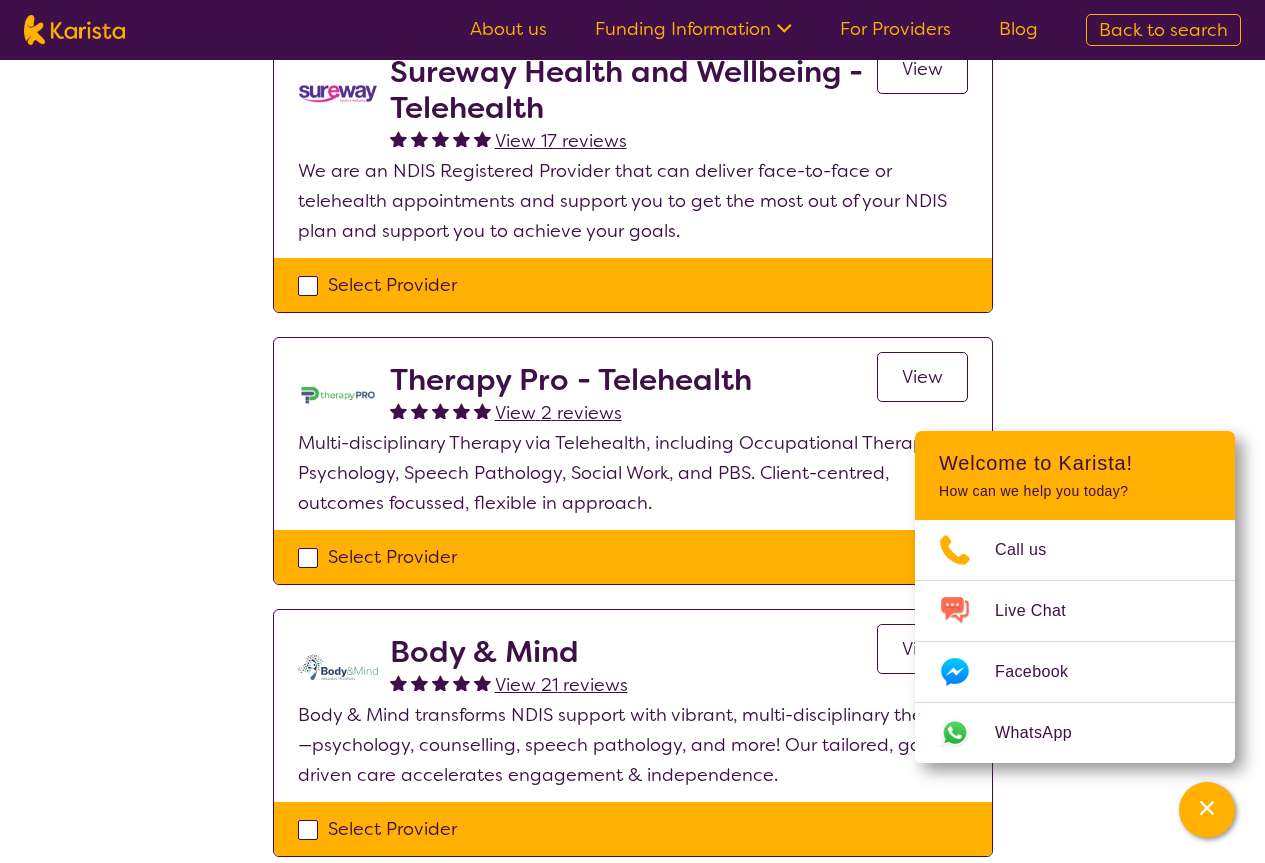 scroll, scrollTop: 100, scrollLeft: 0, axis: vertical 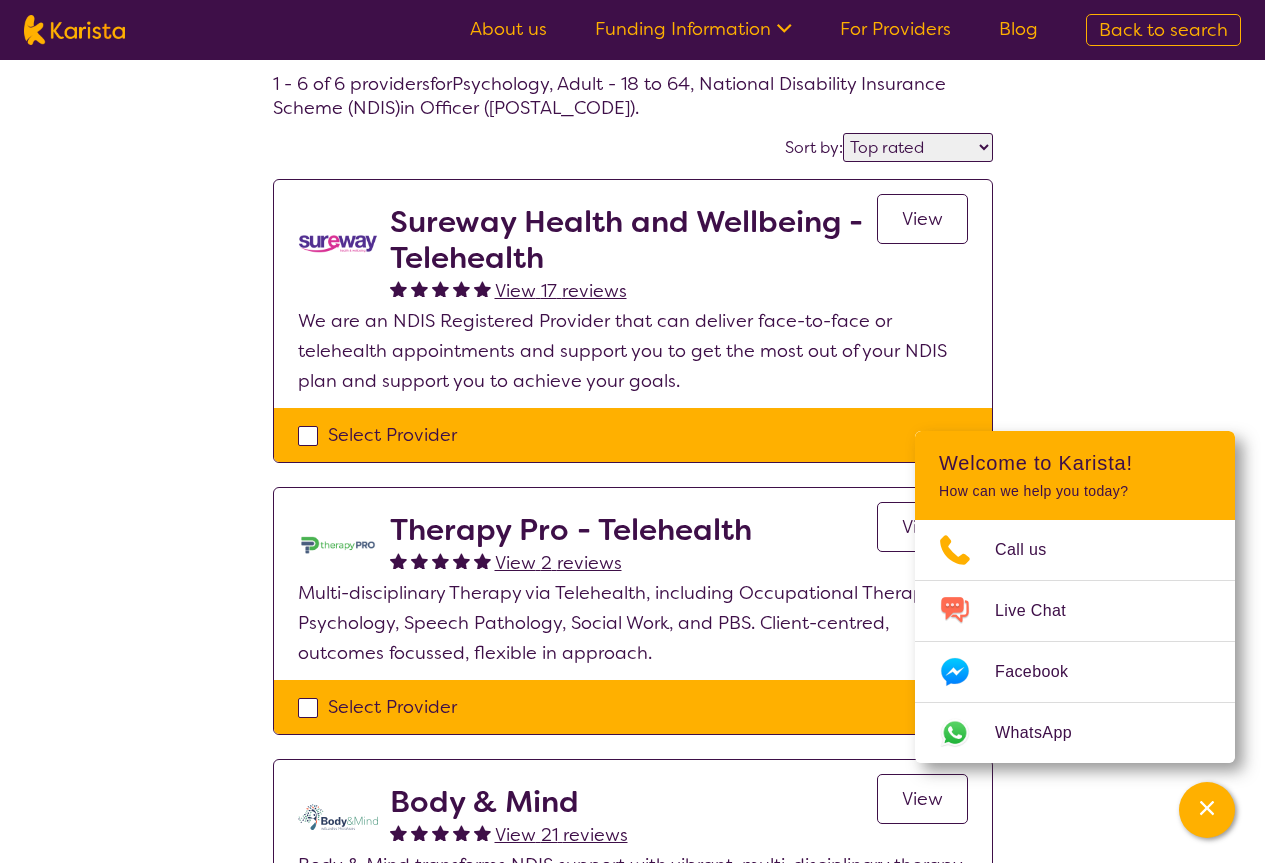 click on "View" at bounding box center [922, 219] 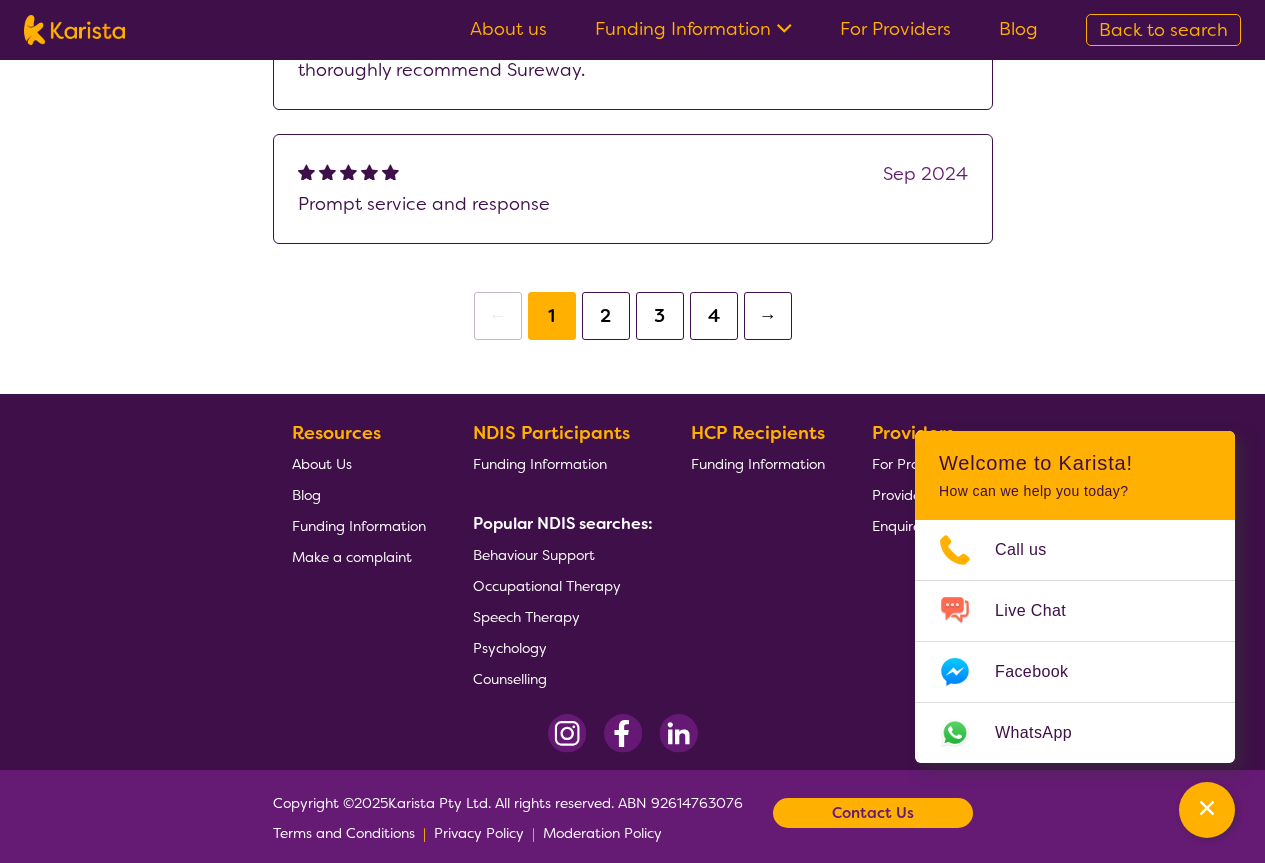 scroll, scrollTop: 2313, scrollLeft: 0, axis: vertical 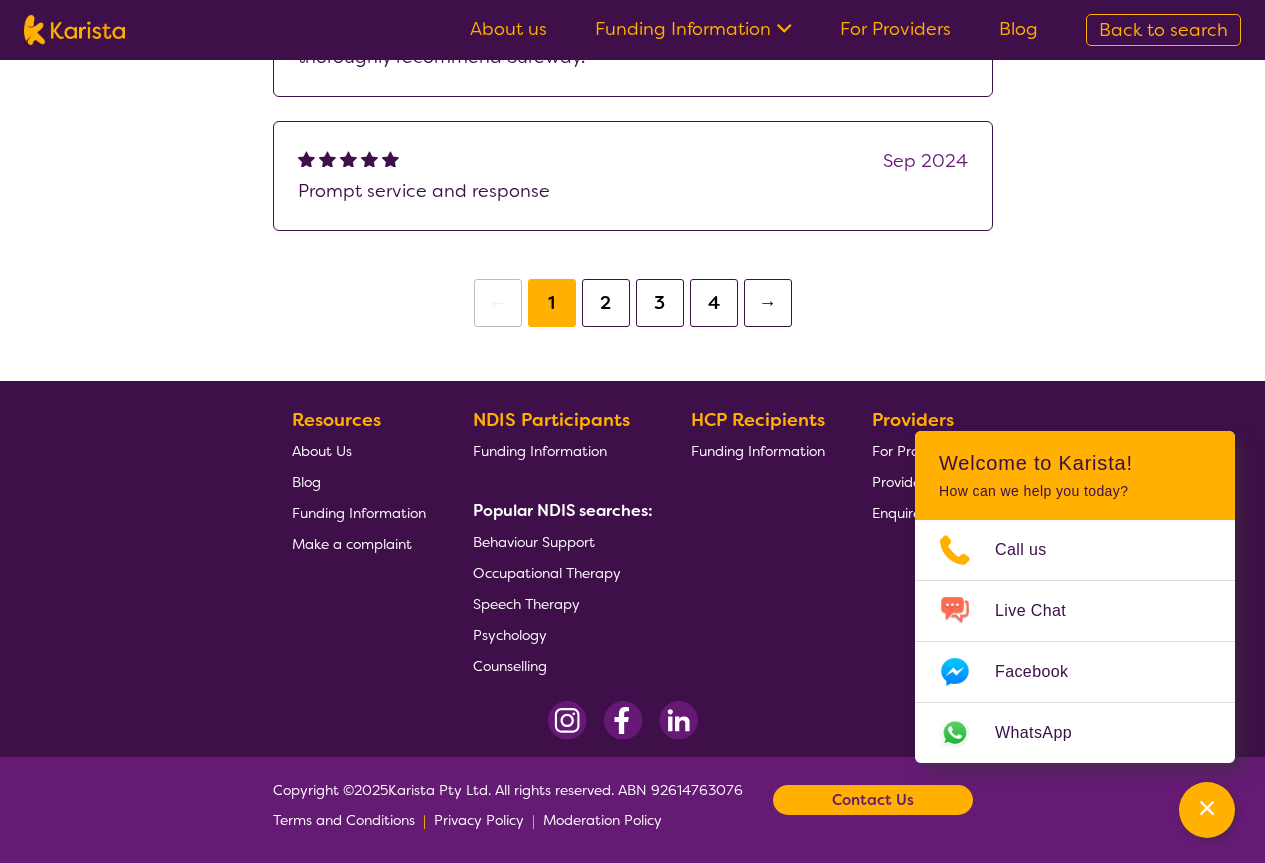 click on "2" at bounding box center (606, 303) 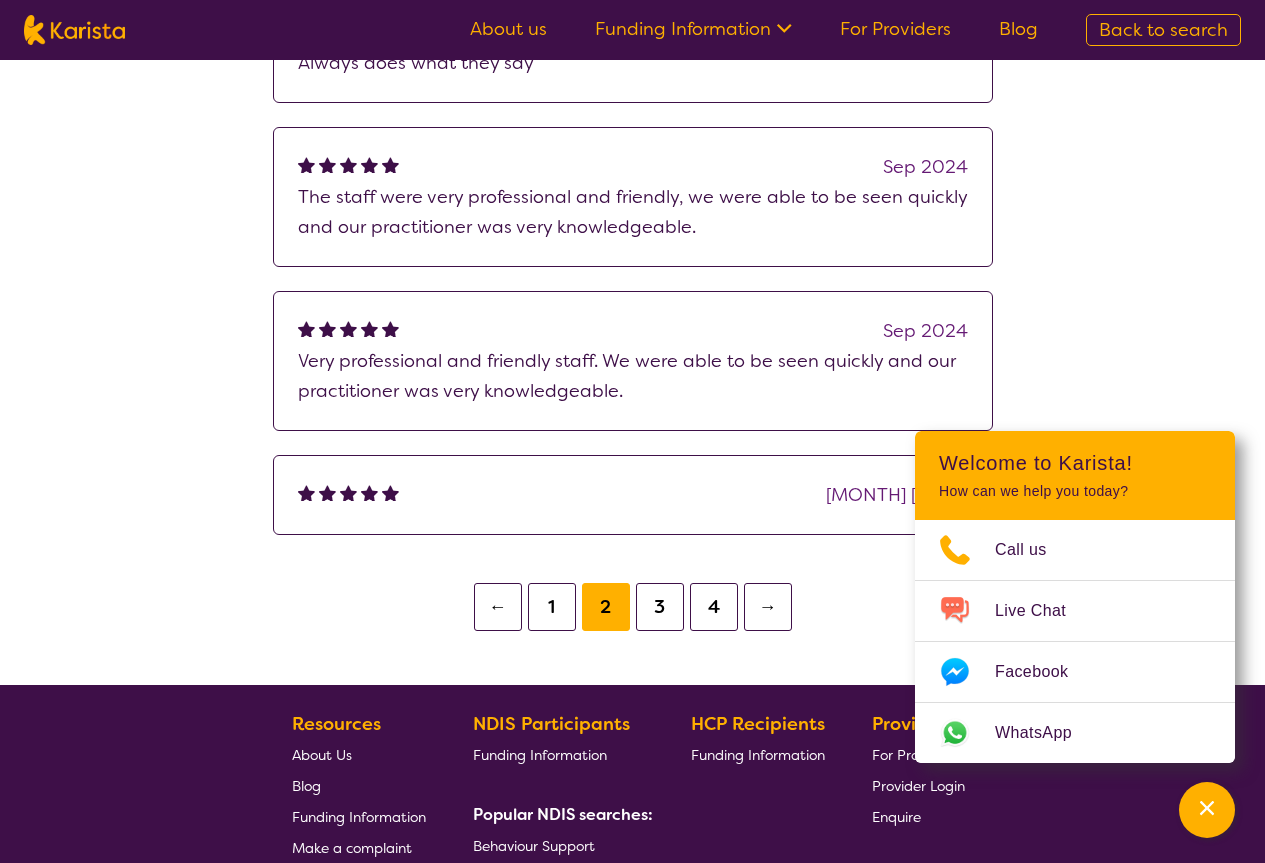 scroll, scrollTop: 2005, scrollLeft: 0, axis: vertical 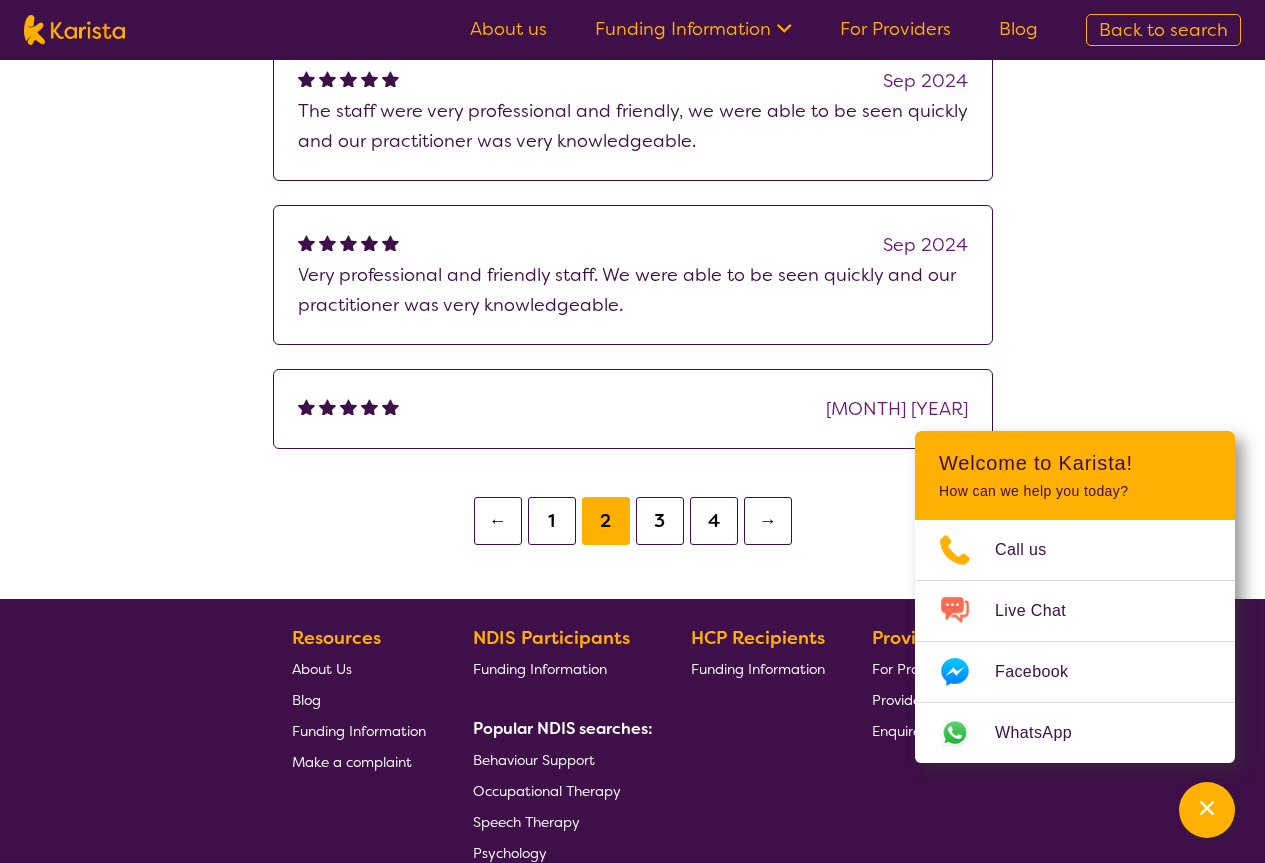 click on "3" at bounding box center [660, 521] 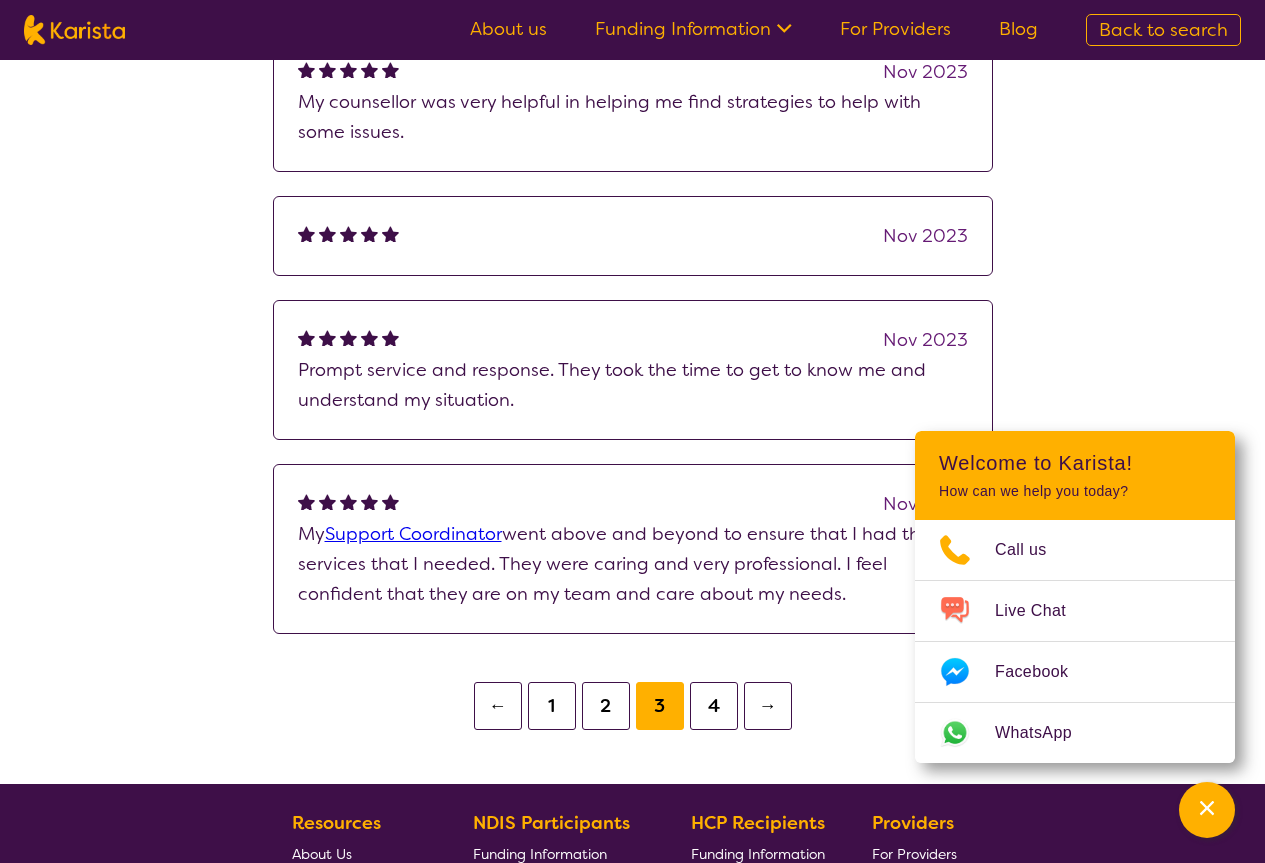 scroll, scrollTop: 1987, scrollLeft: 0, axis: vertical 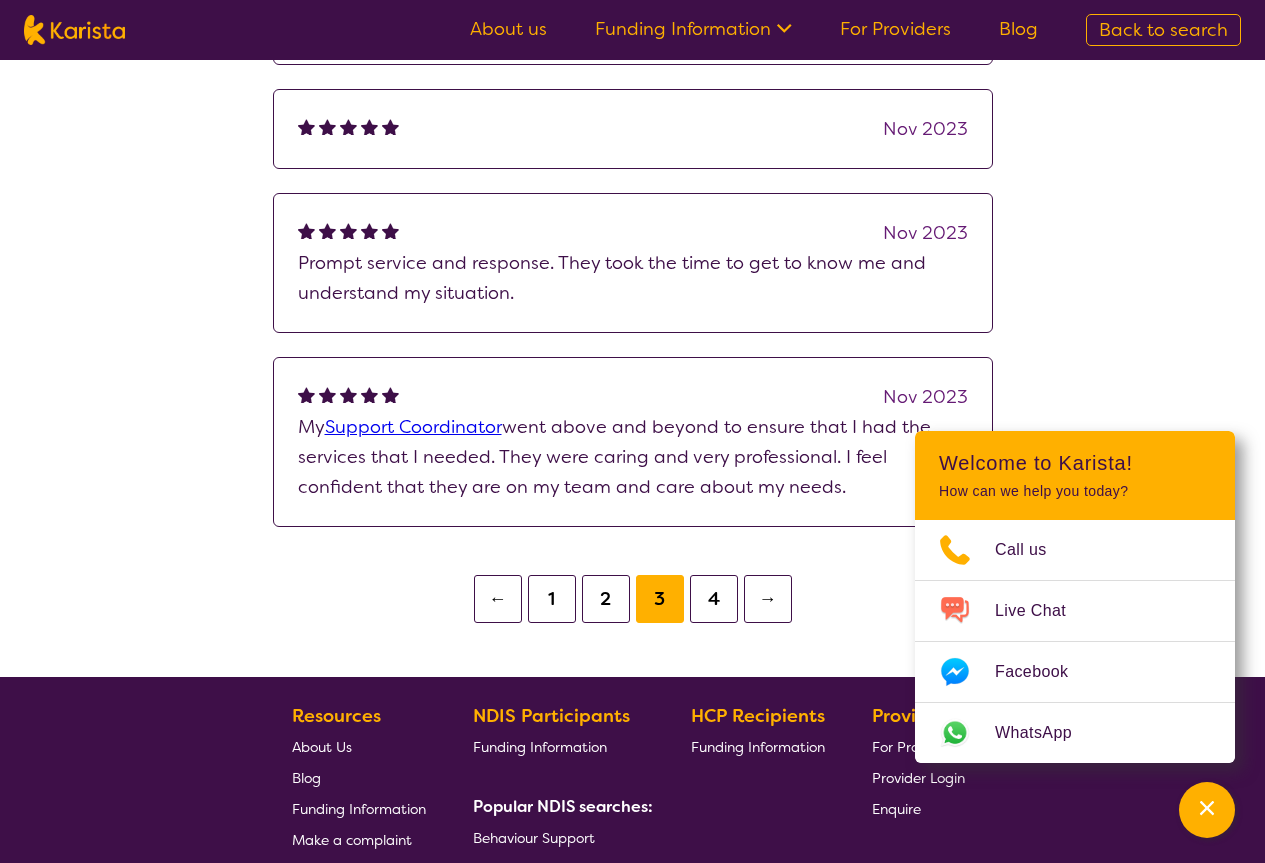 click on "4" at bounding box center [714, 599] 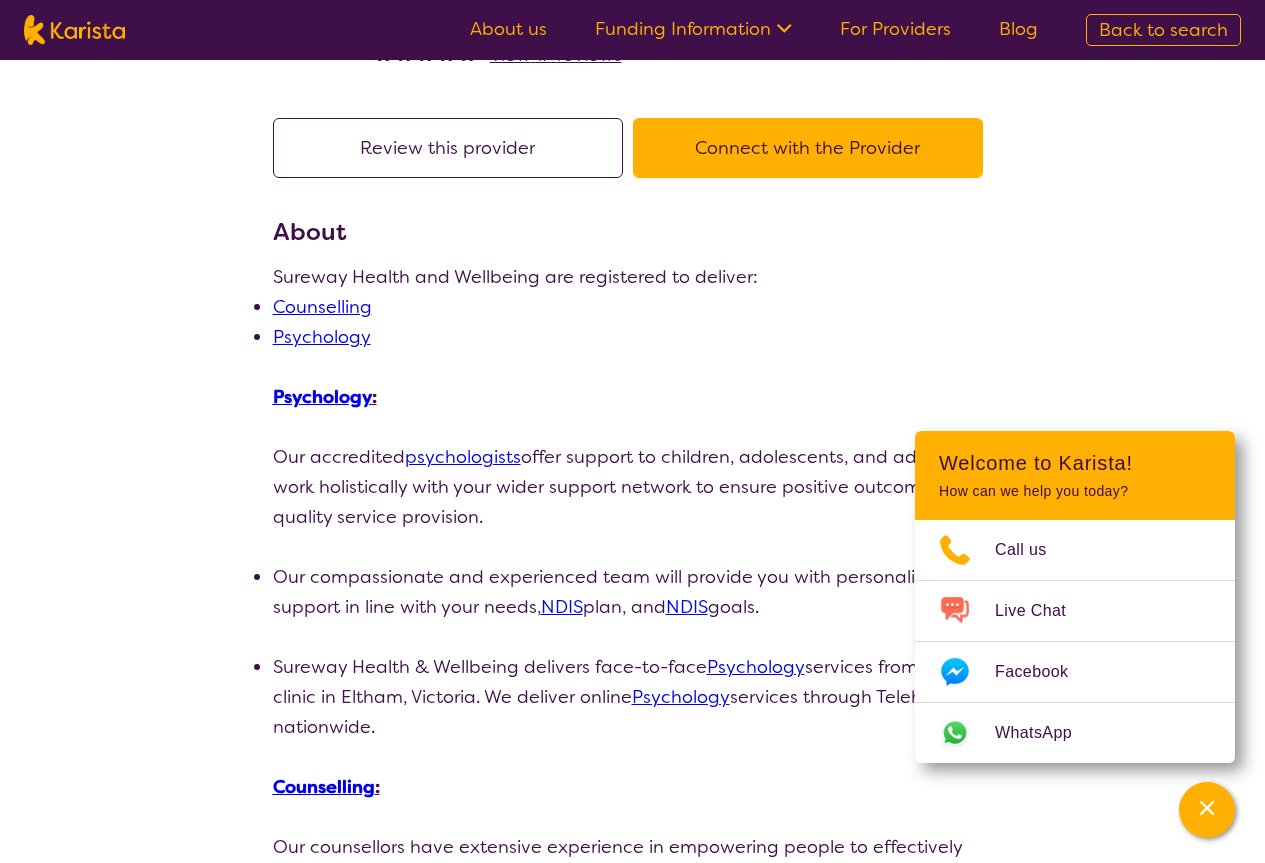 scroll, scrollTop: 109, scrollLeft: 0, axis: vertical 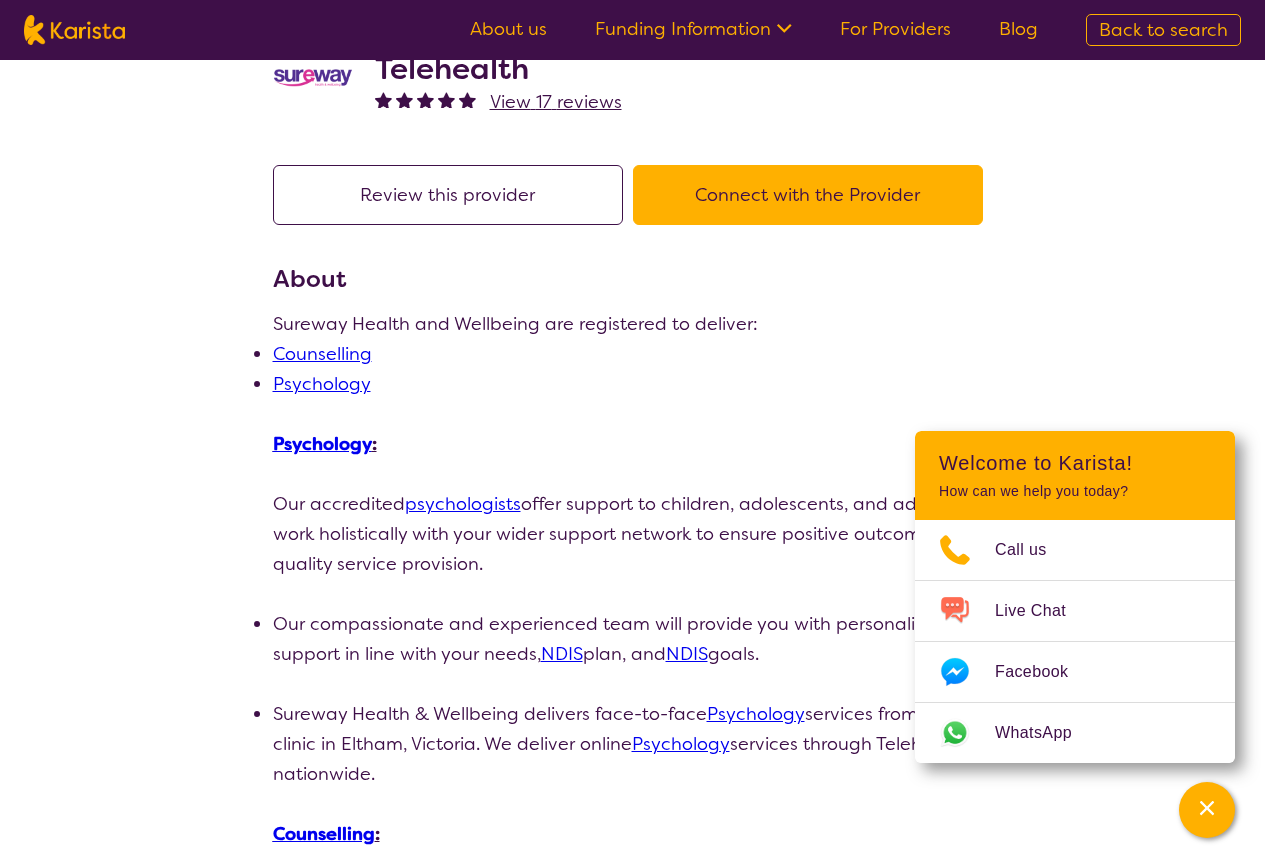 click on "psychologists" at bounding box center (463, 504) 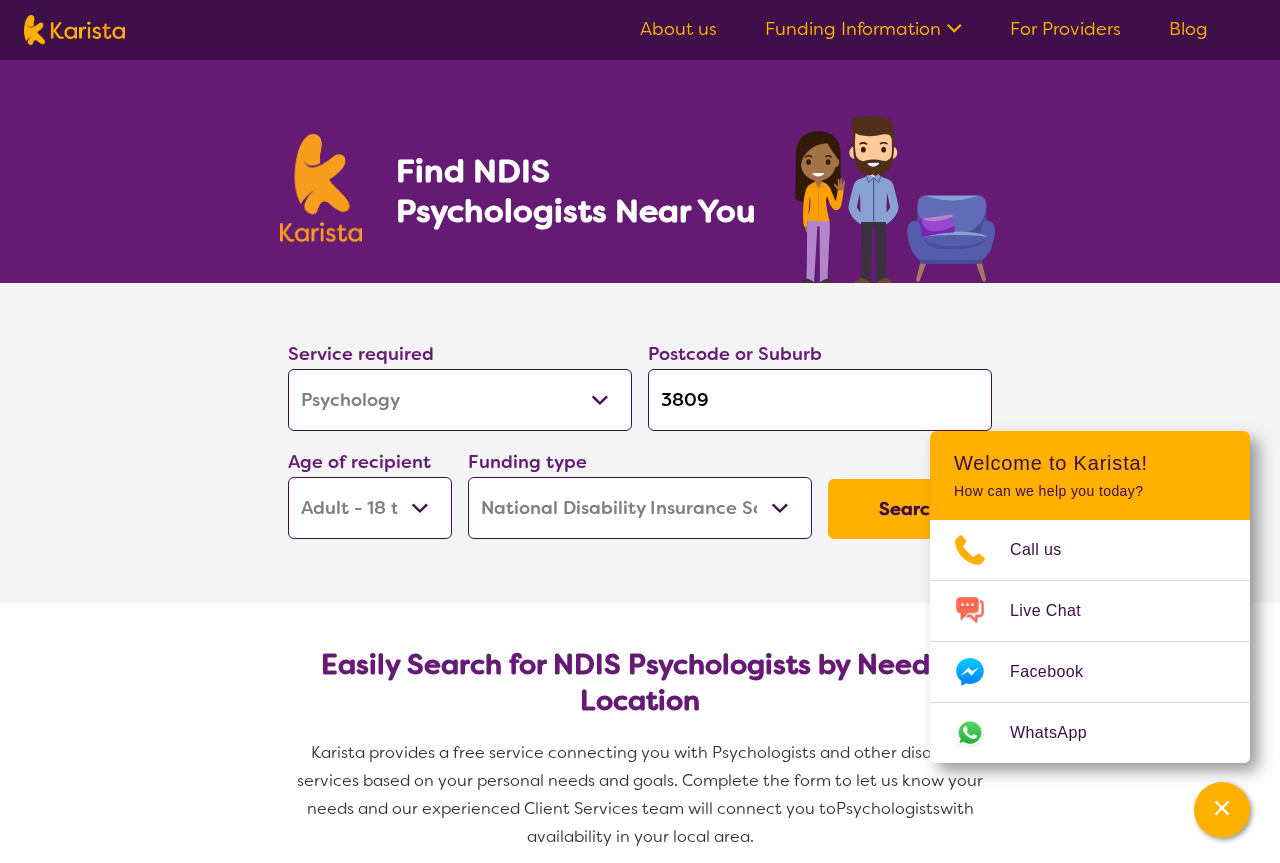 select on "Psychology" 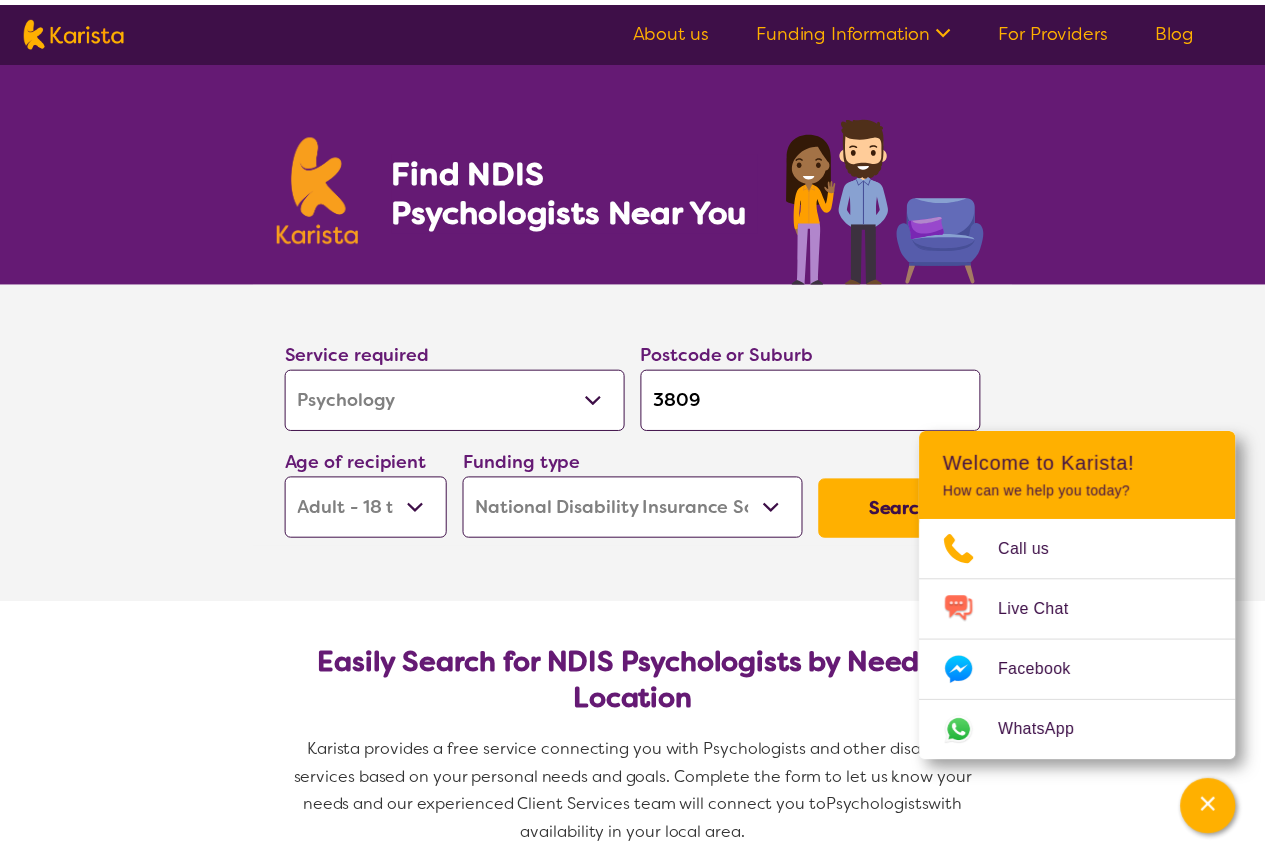 scroll, scrollTop: 0, scrollLeft: 0, axis: both 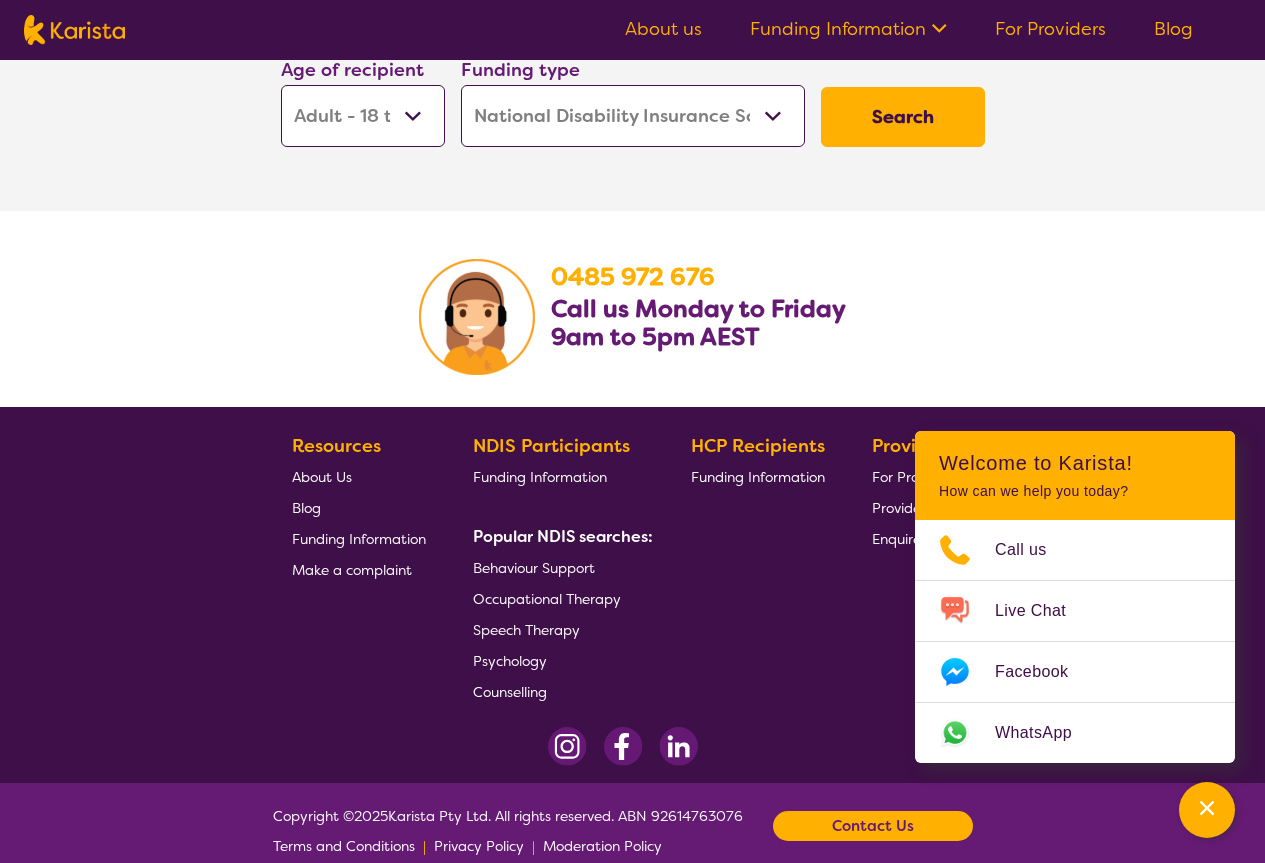 click on "Early Childhood - 0 to 9 Child - 10 to 11 Adolescent - 12 to 17 Adult - 18 to 64 Aged - 65+" at bounding box center (363, 116) 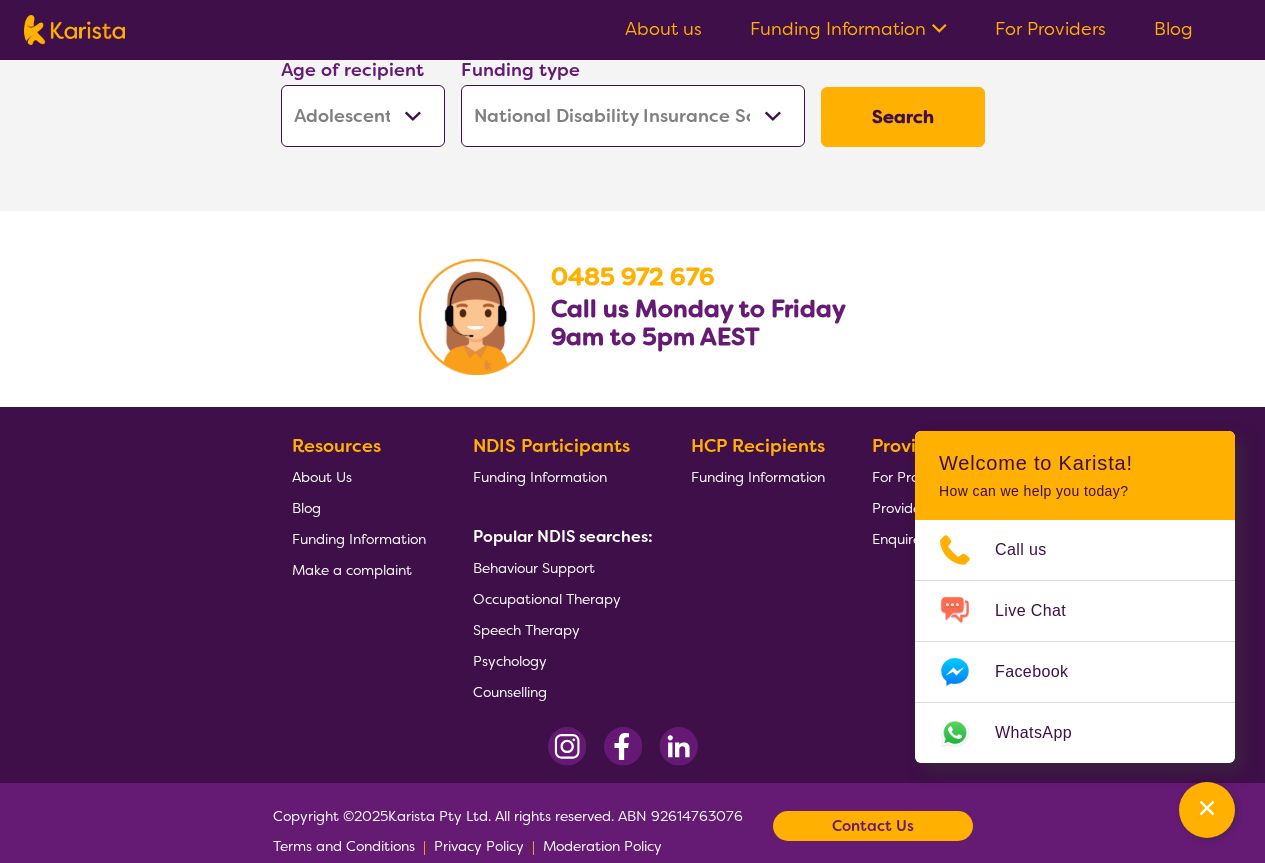 click on "Early Childhood - 0 to 9 Child - 10 to 11 Adolescent - 12 to 17 Adult - 18 to 64 Aged - 65+" at bounding box center (363, 116) 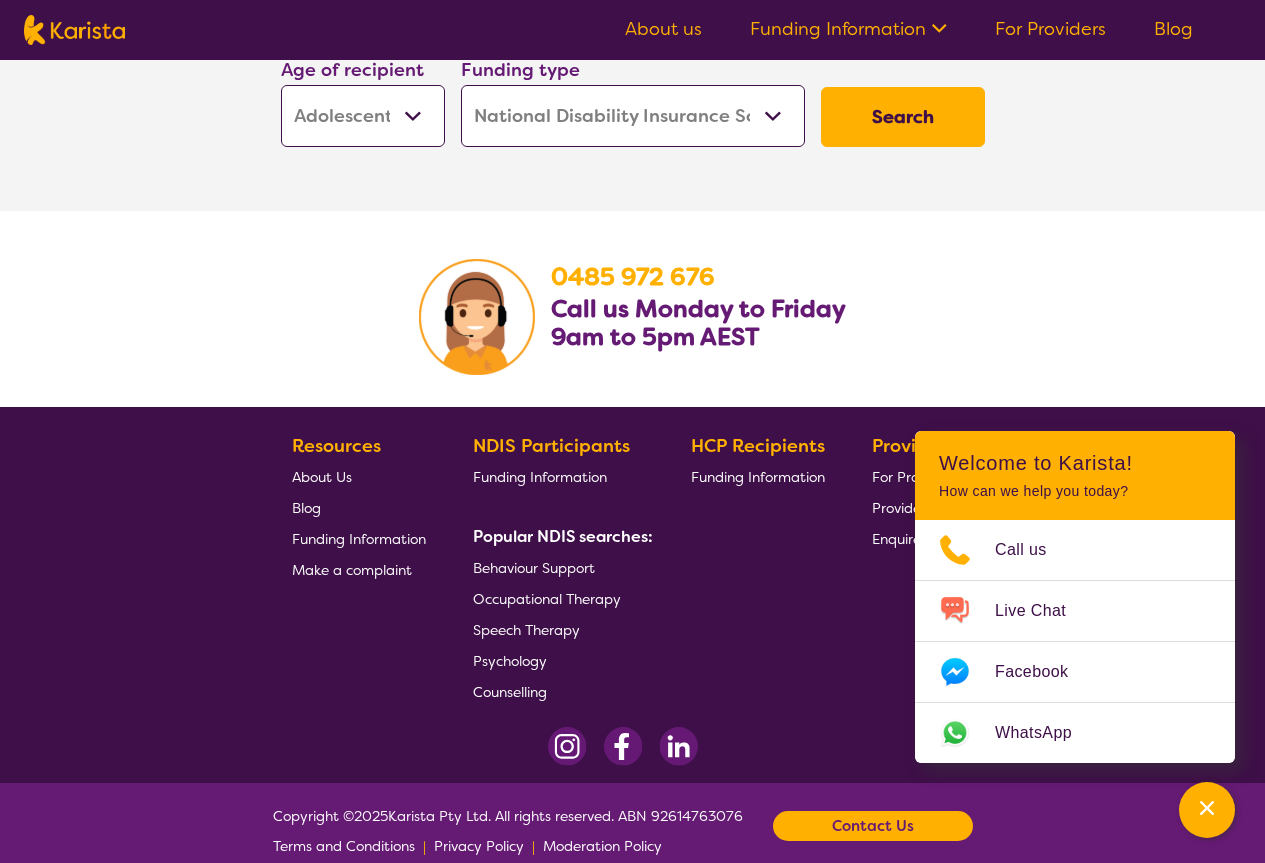 click on "Search" at bounding box center (903, 117) 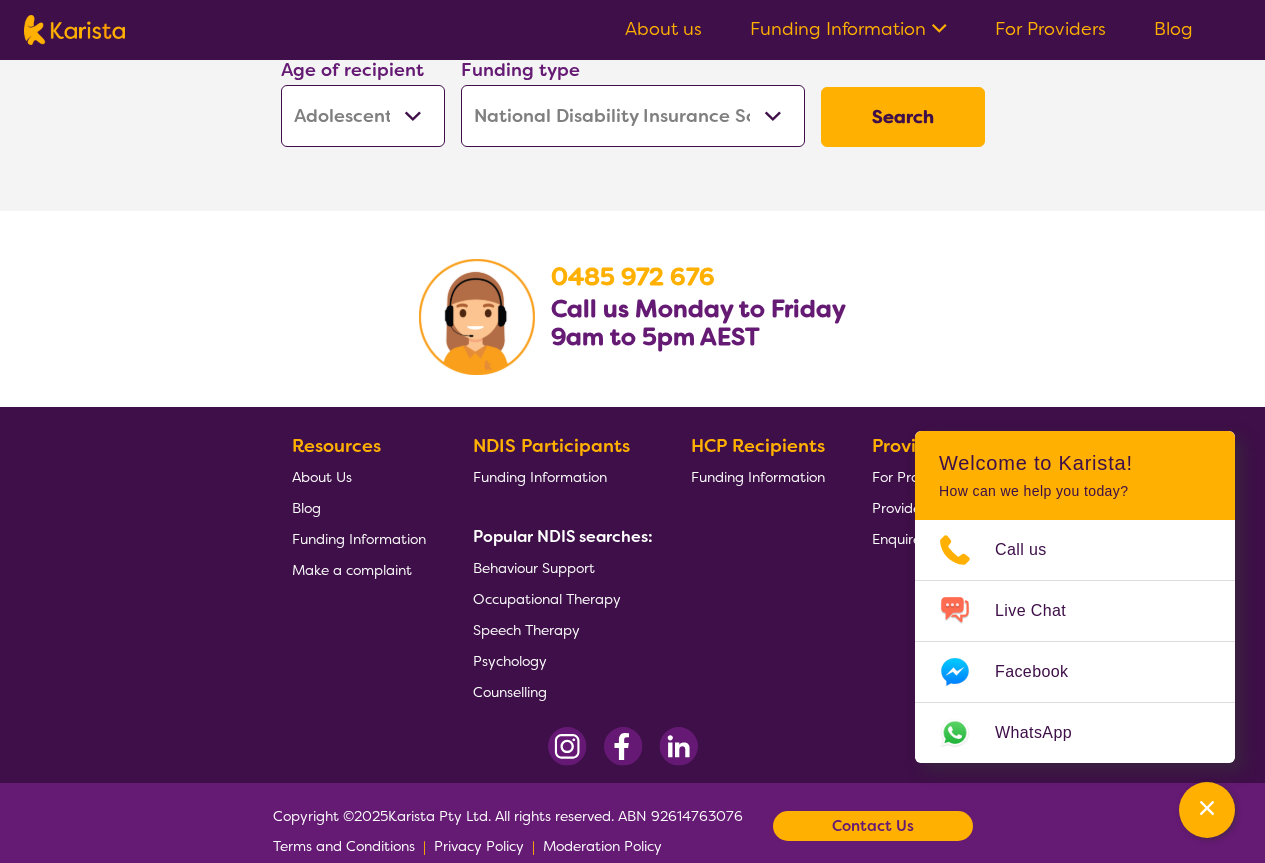 scroll, scrollTop: 0, scrollLeft: 0, axis: both 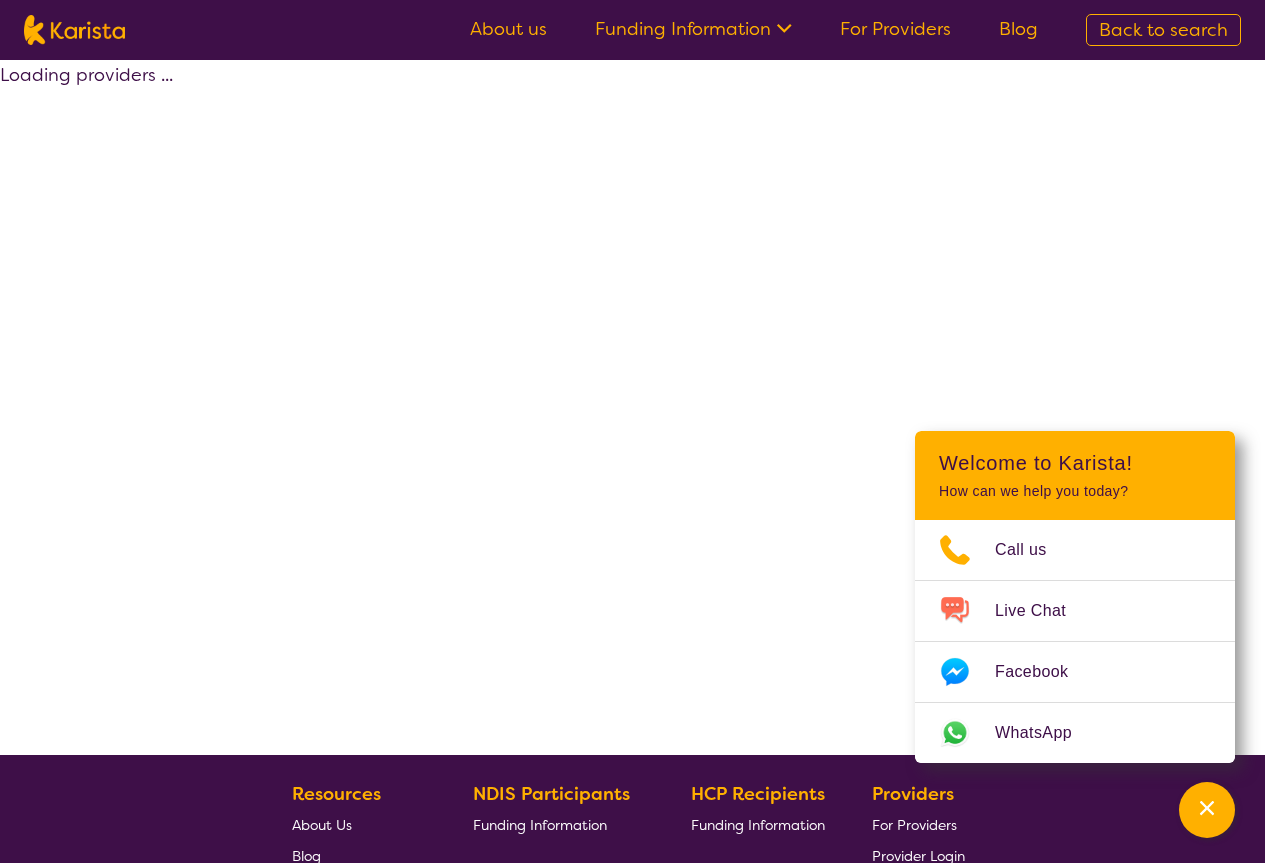 select on "by_score" 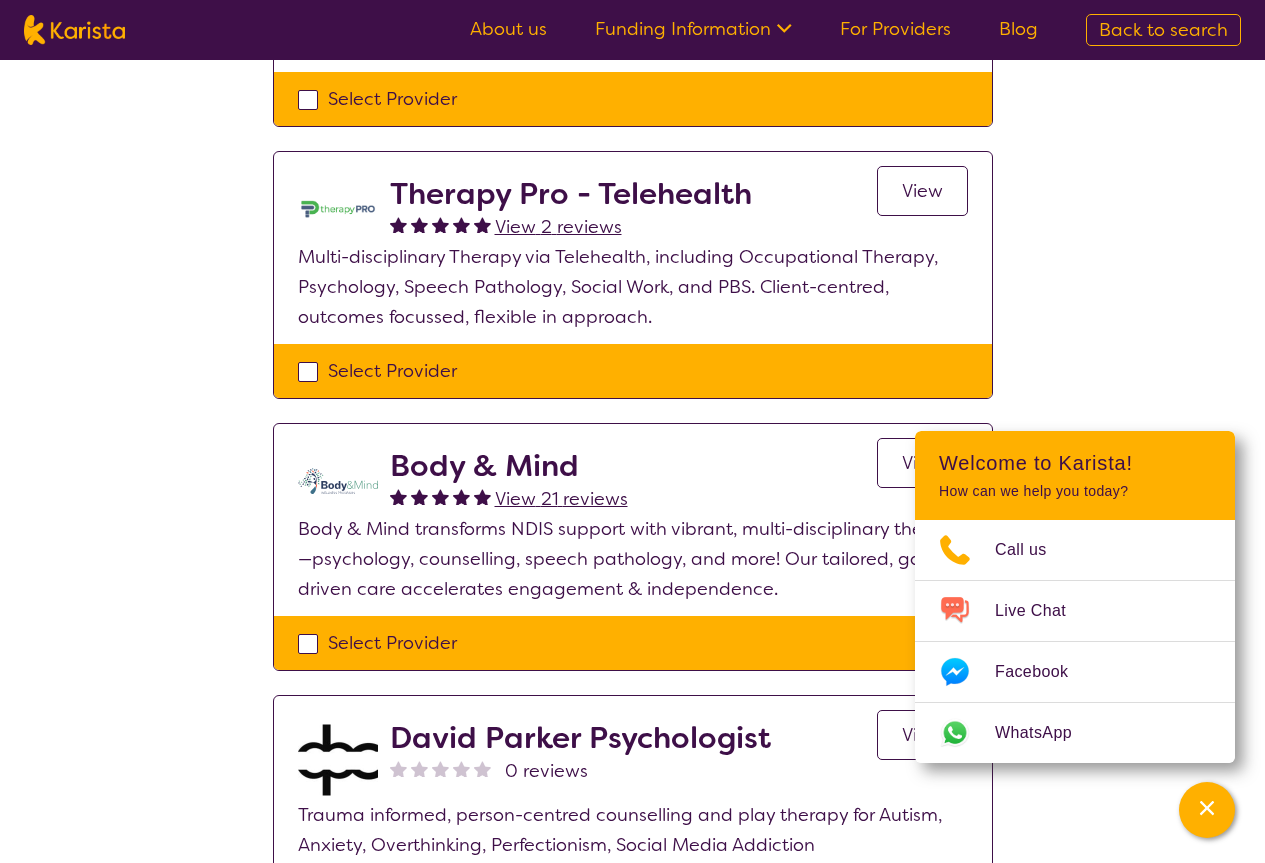 scroll, scrollTop: 400, scrollLeft: 0, axis: vertical 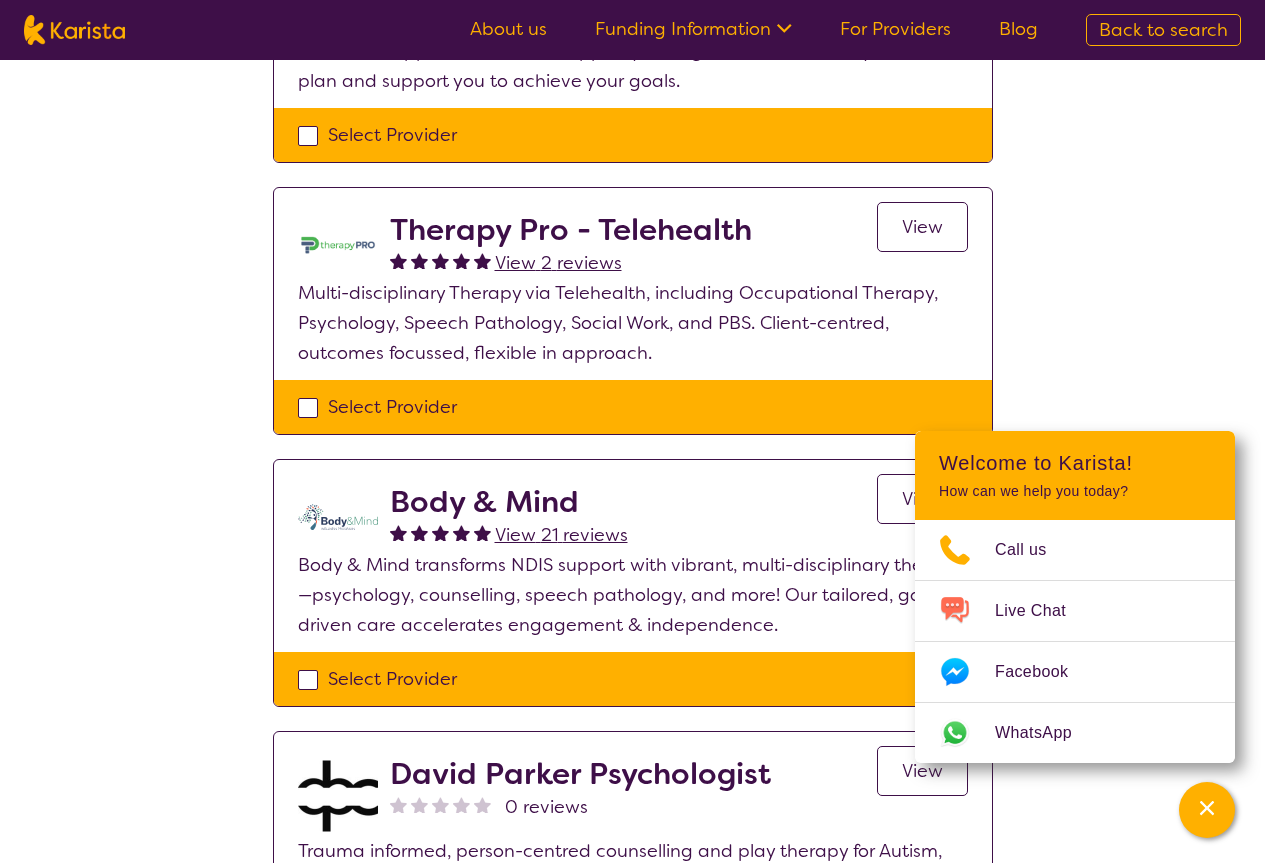 click on "View" at bounding box center (922, 227) 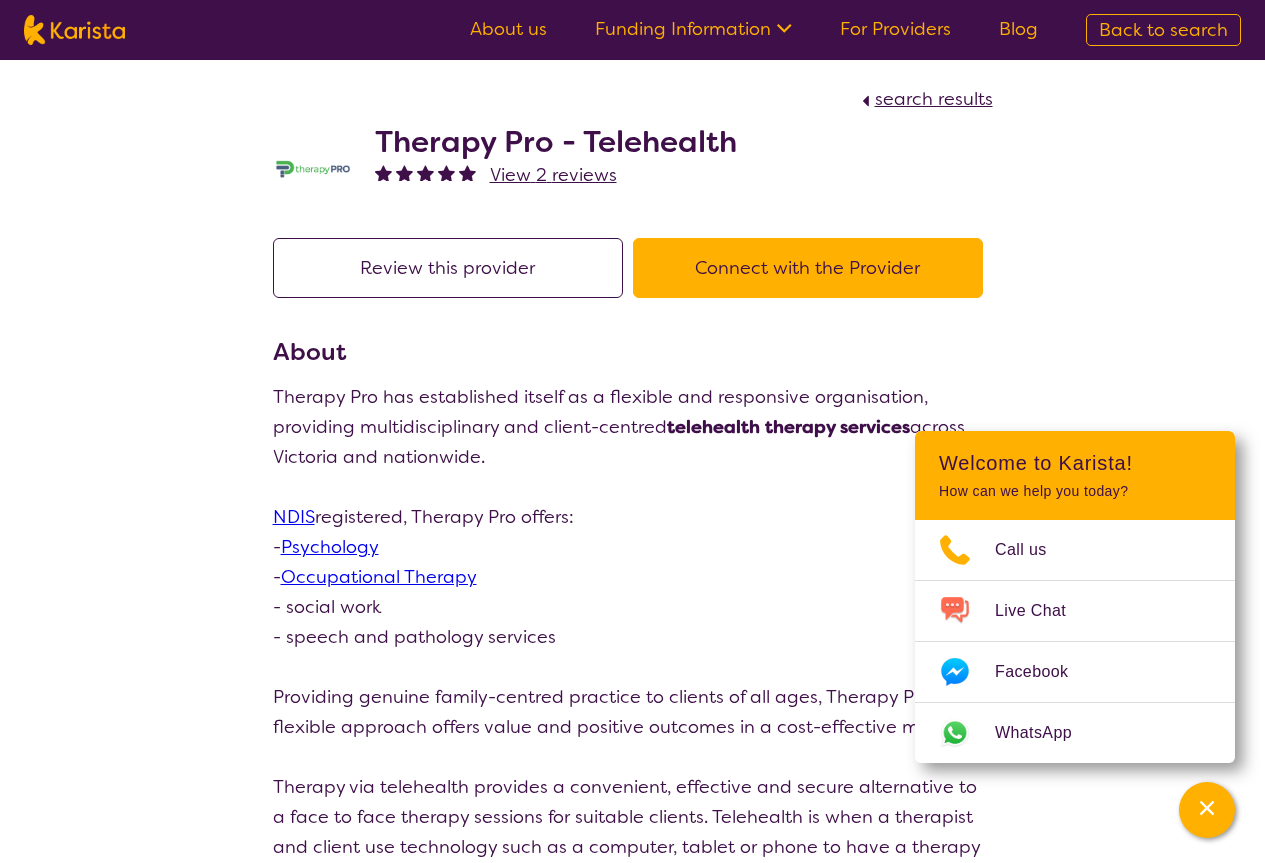 scroll, scrollTop: 100, scrollLeft: 0, axis: vertical 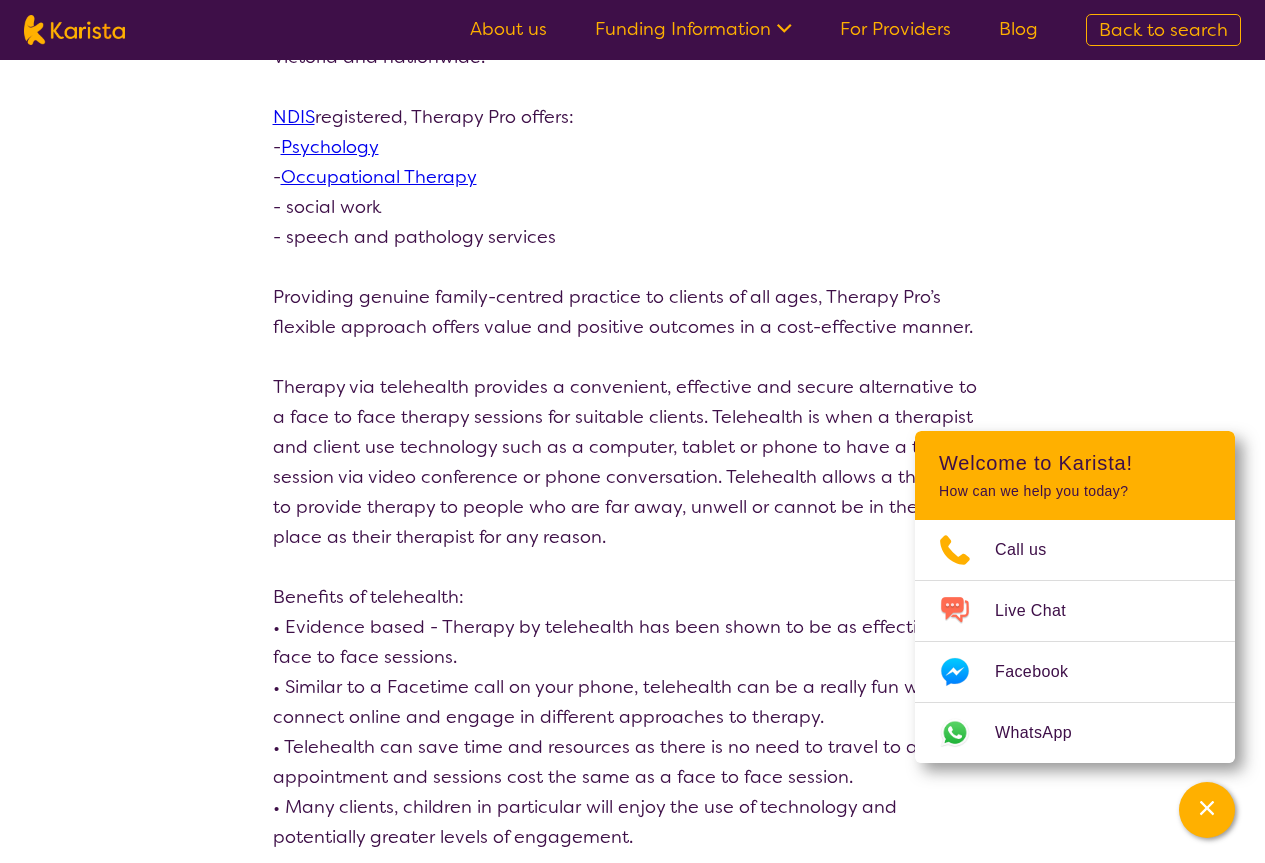 select on "by_score" 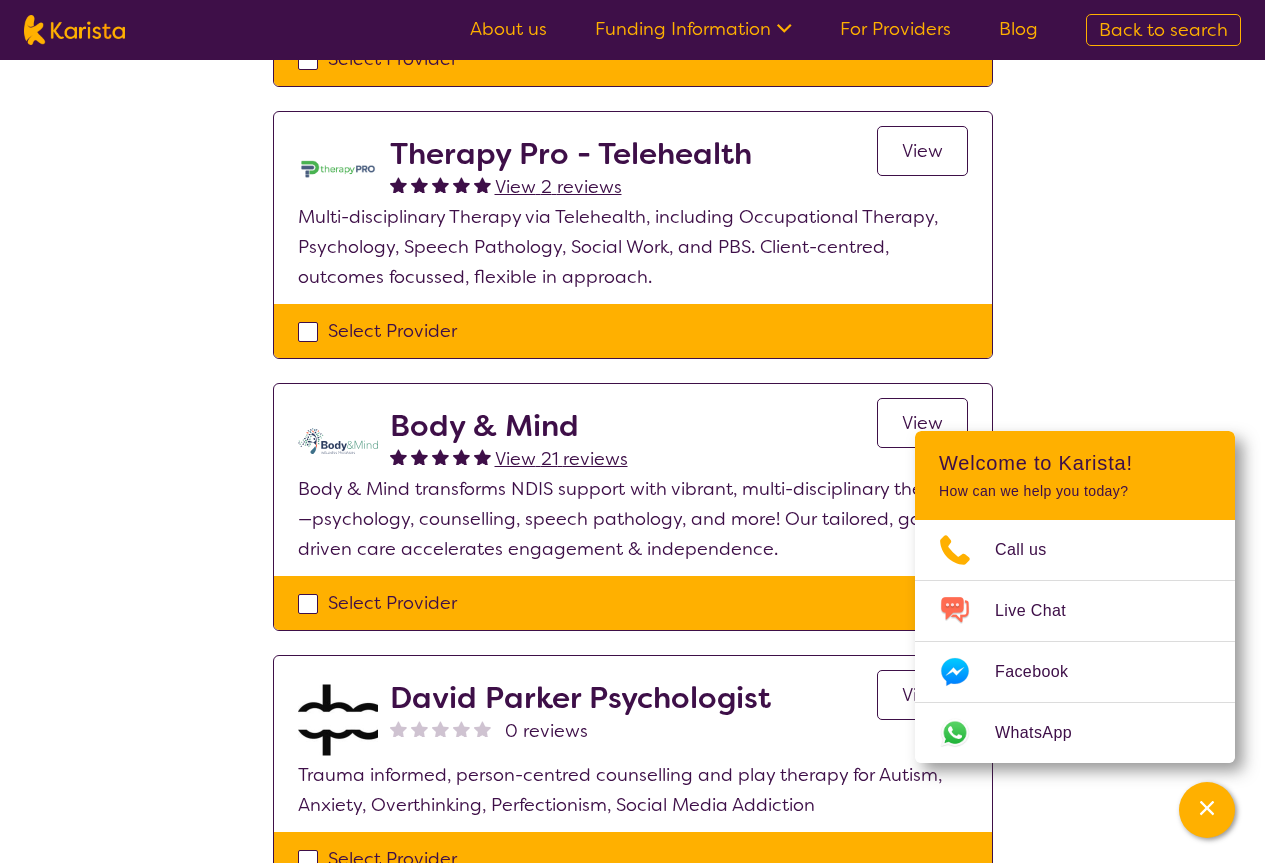 scroll, scrollTop: 600, scrollLeft: 0, axis: vertical 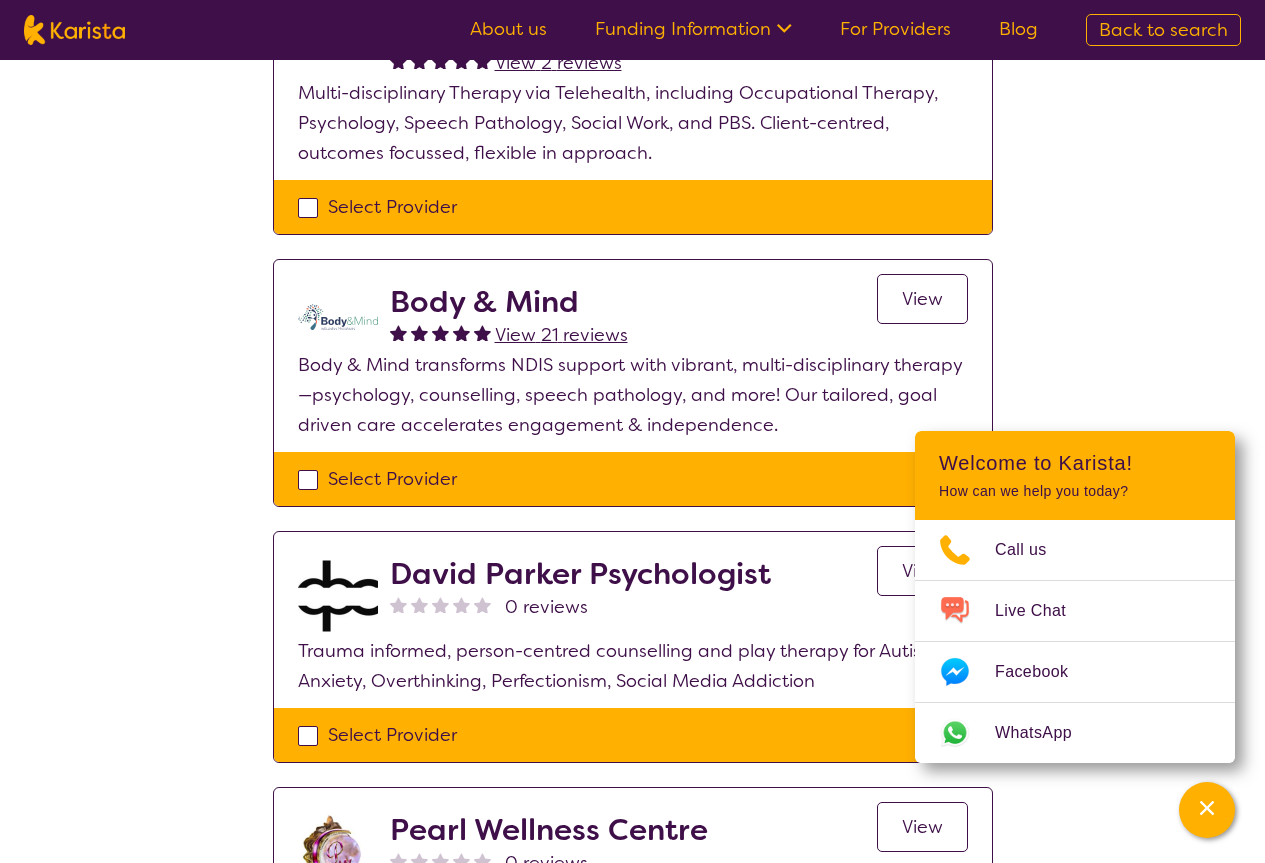 click on "View" at bounding box center (922, 299) 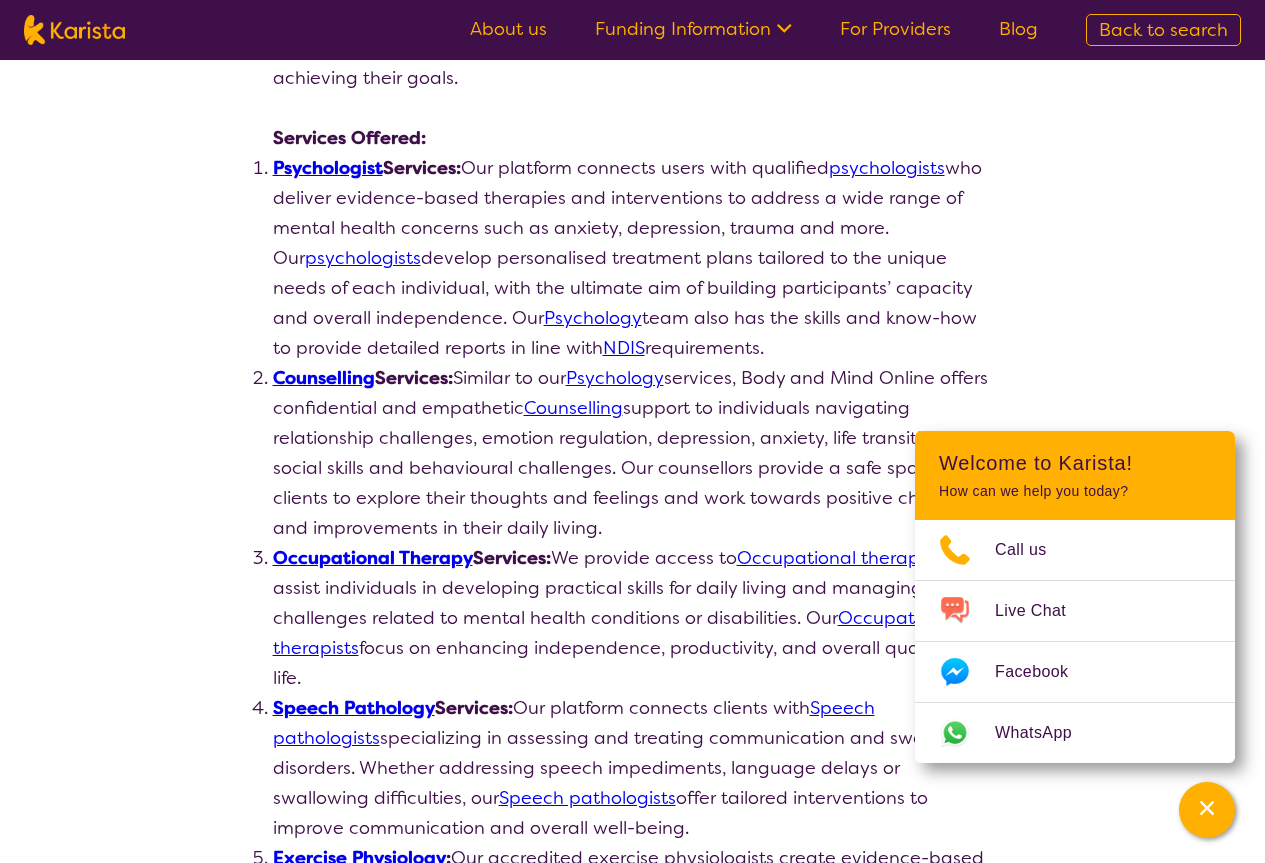 scroll, scrollTop: 500, scrollLeft: 0, axis: vertical 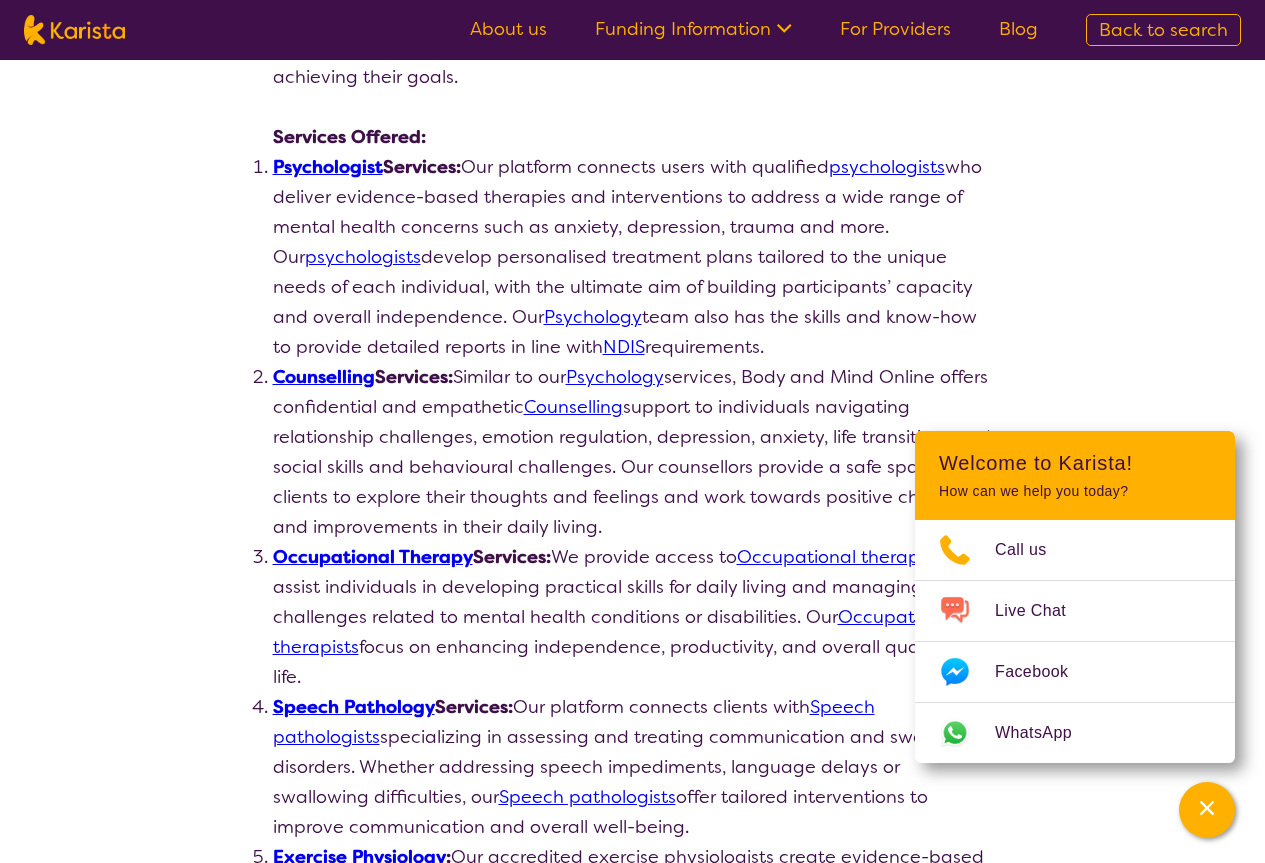 click on "Psychology" at bounding box center (593, 317) 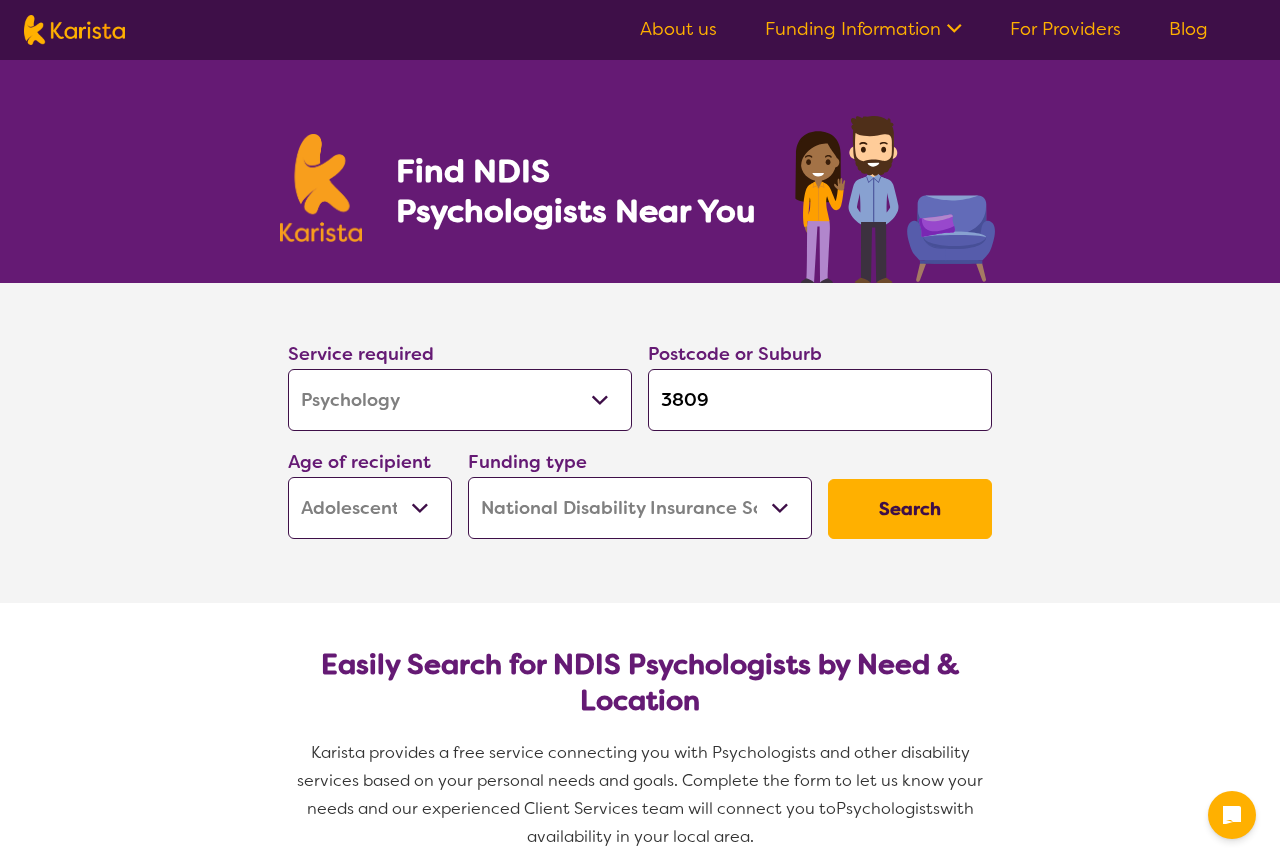 select on "Psychology" 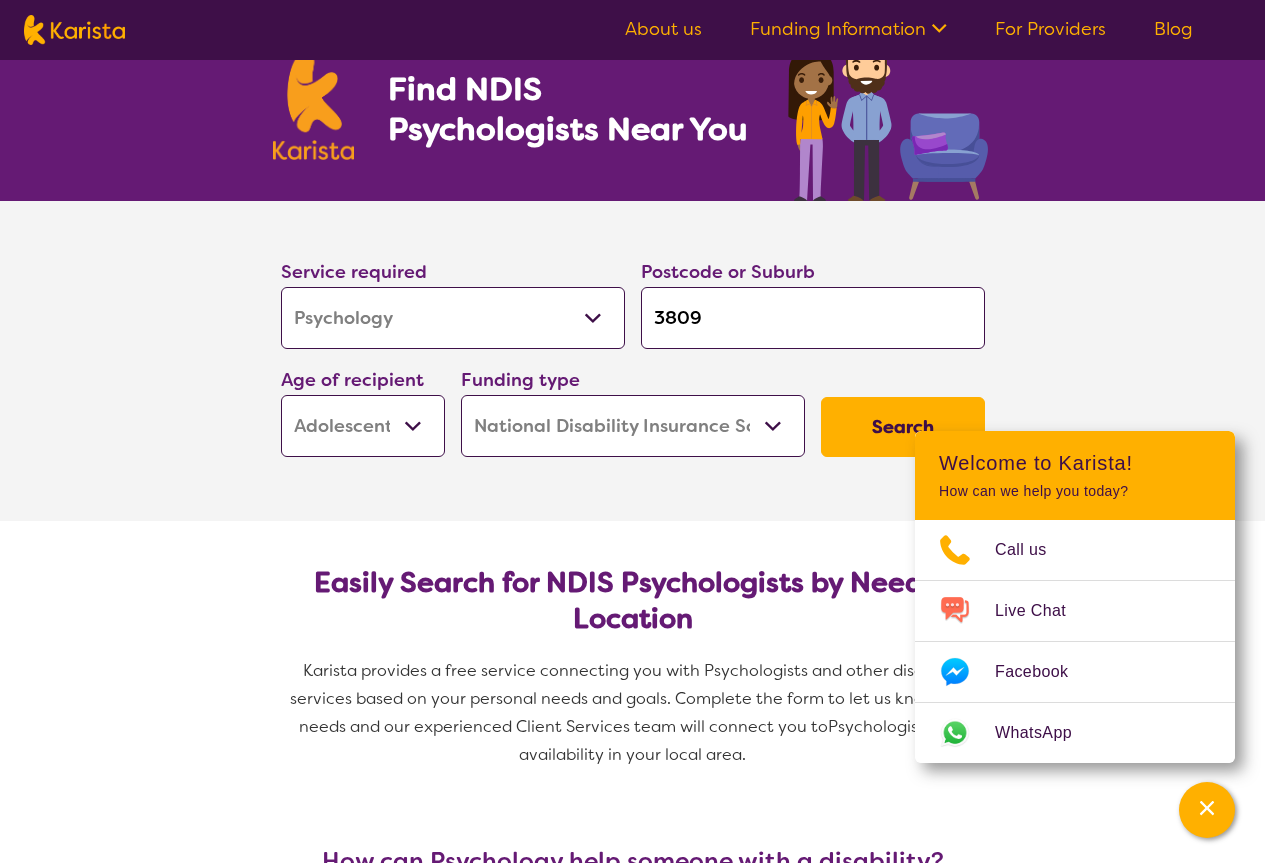 scroll, scrollTop: 0, scrollLeft: 0, axis: both 